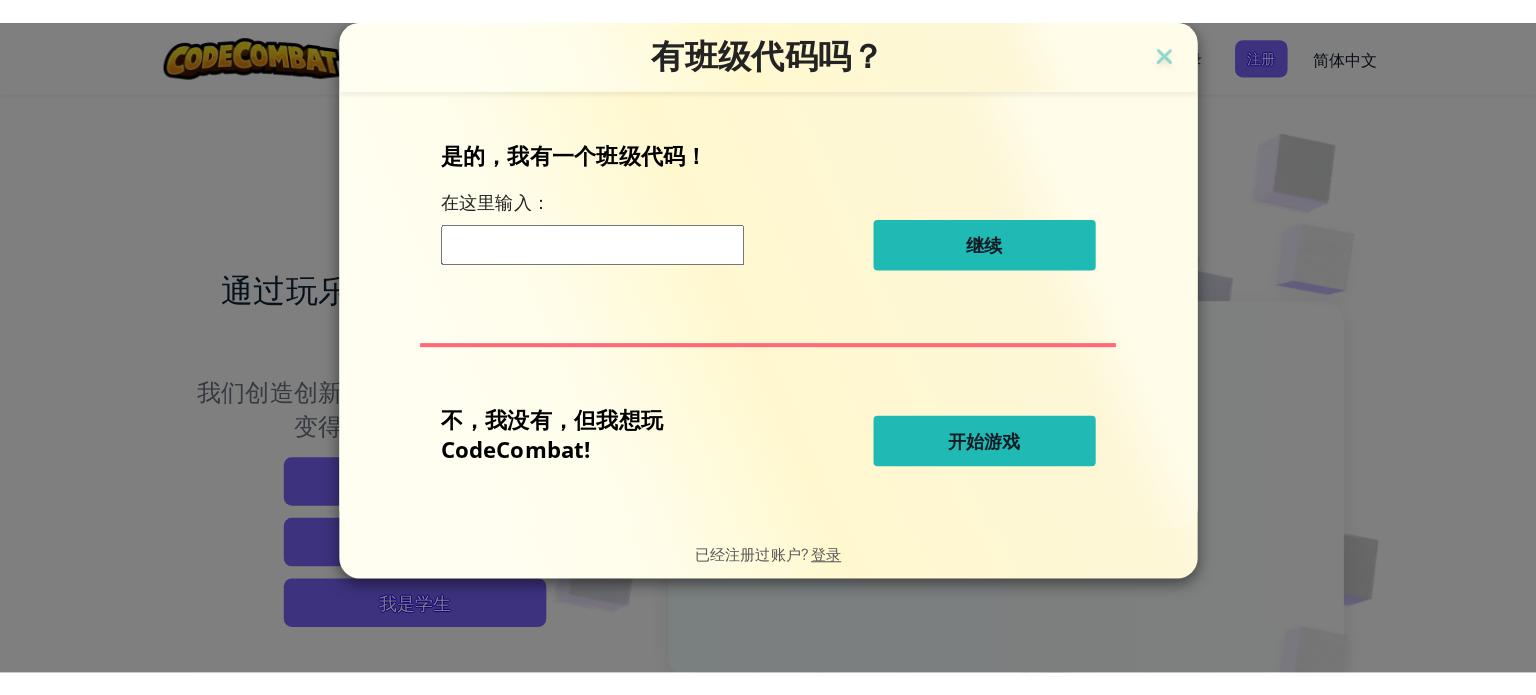 scroll, scrollTop: 0, scrollLeft: 0, axis: both 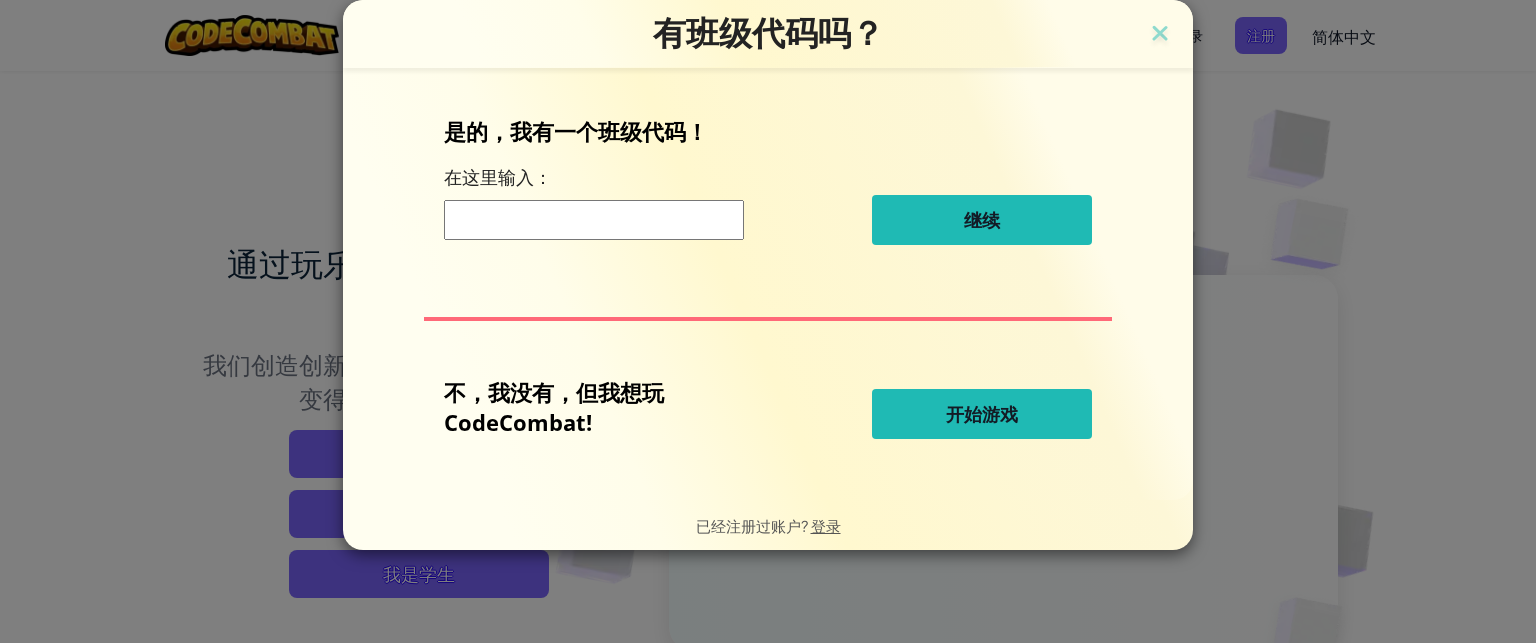 click on "开始游戏" at bounding box center (982, 414) 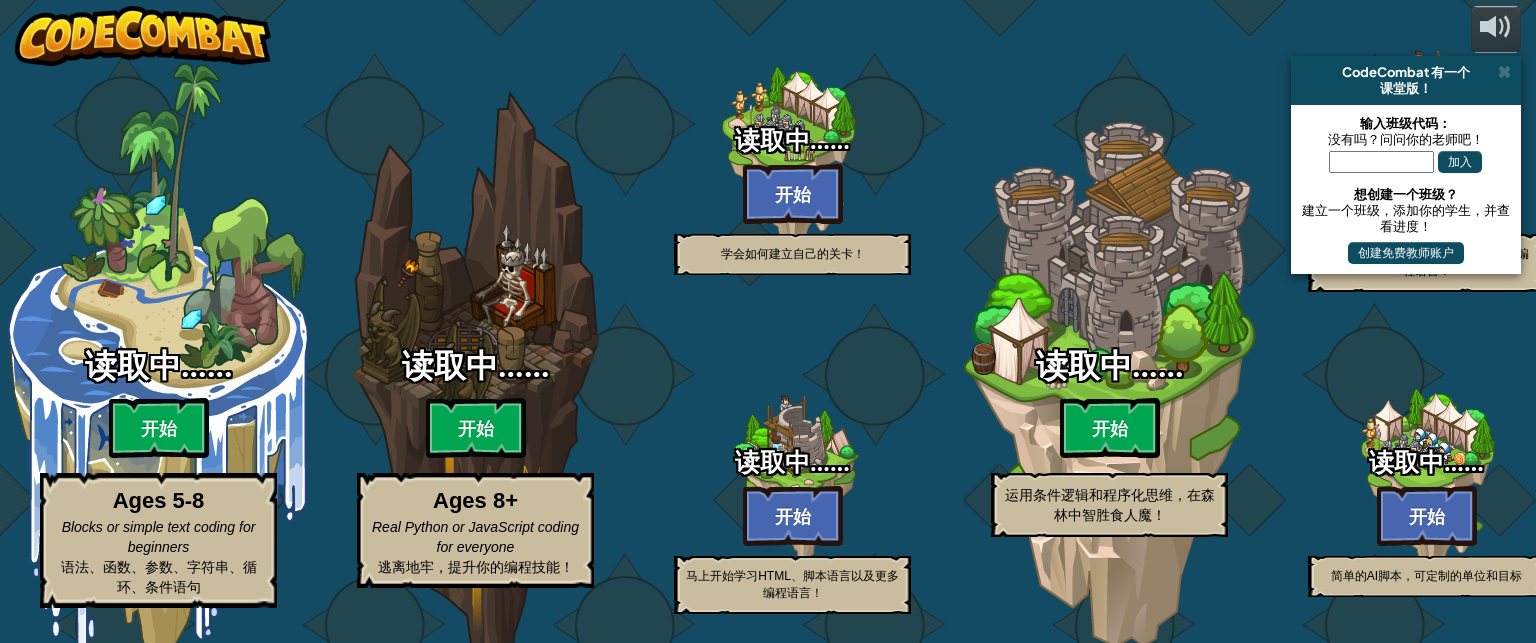 select on "zh-HANS" 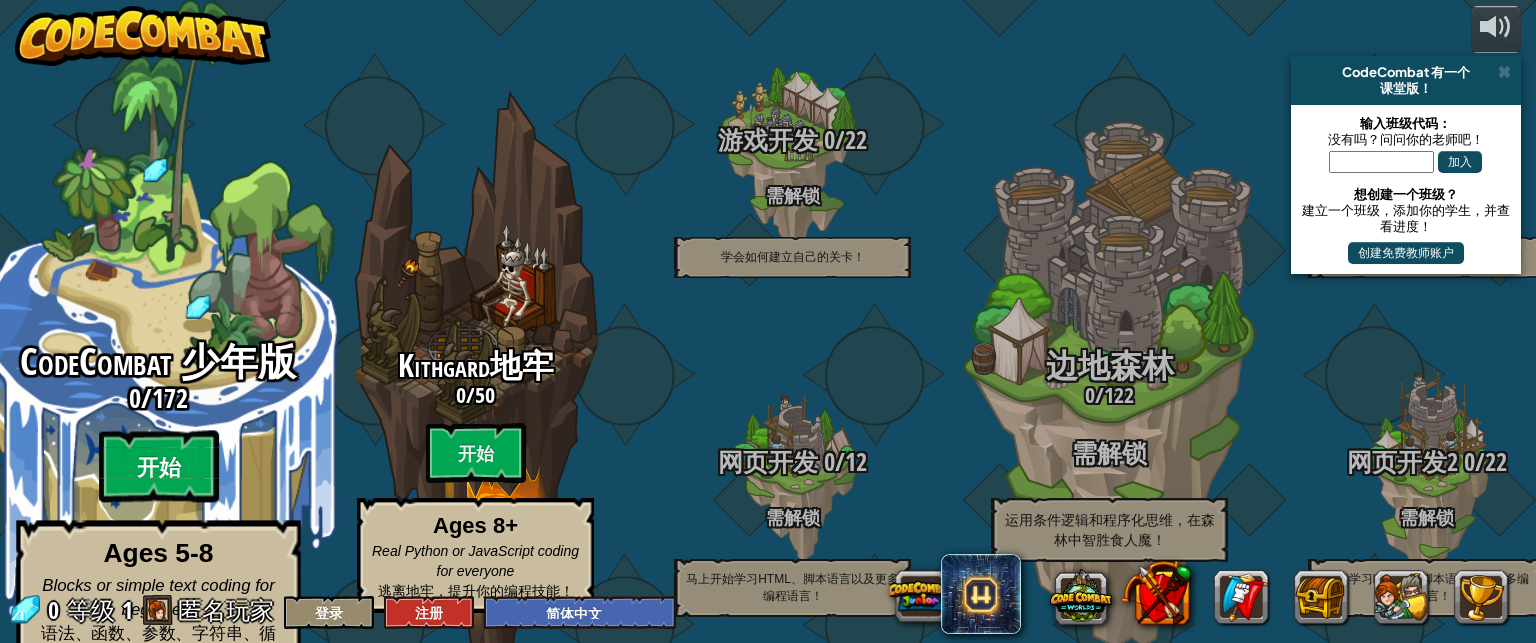 click on "开始" at bounding box center [159, 467] 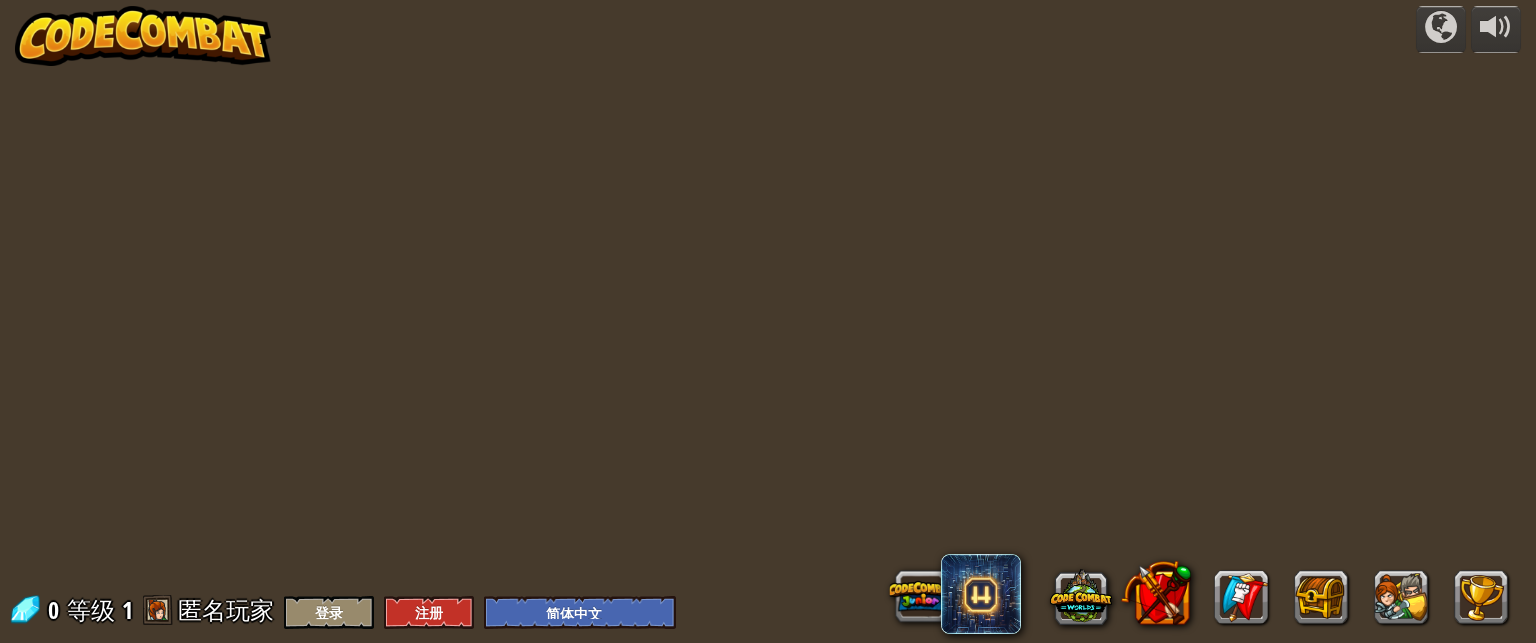 select on "zh-HANS" 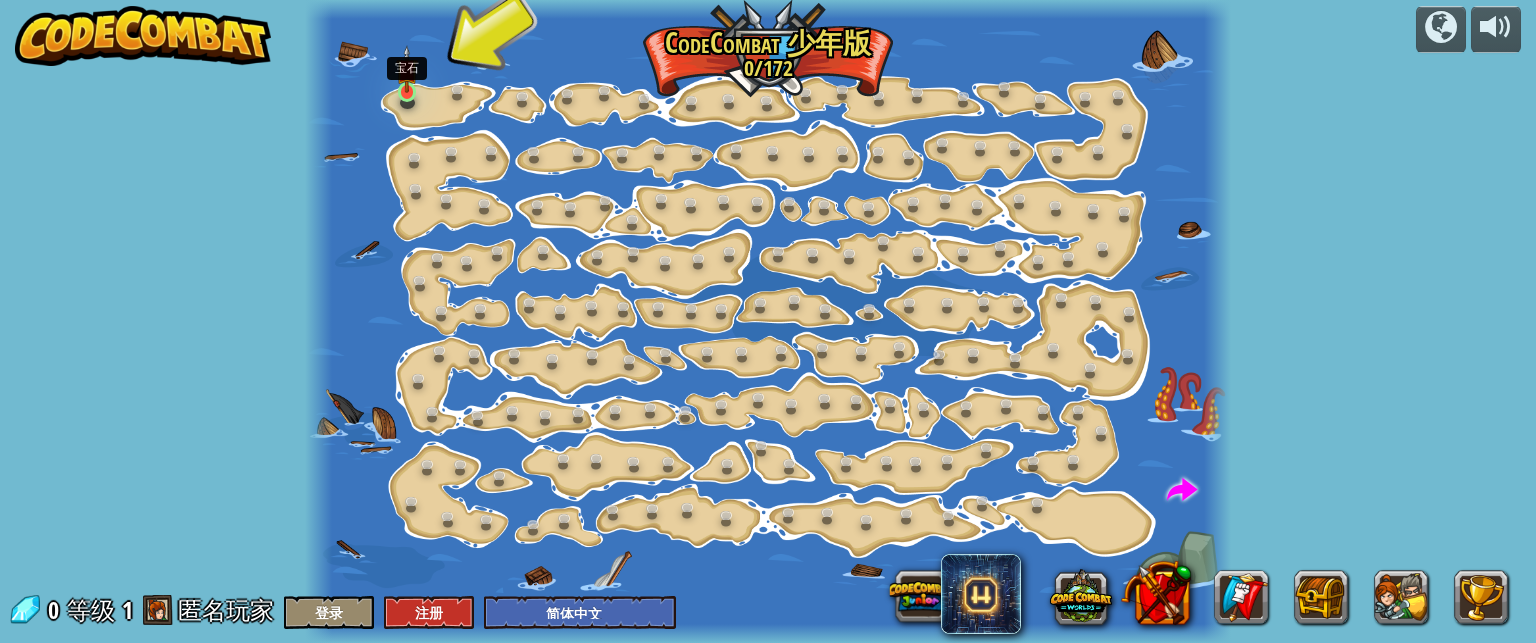 click at bounding box center (406, 69) 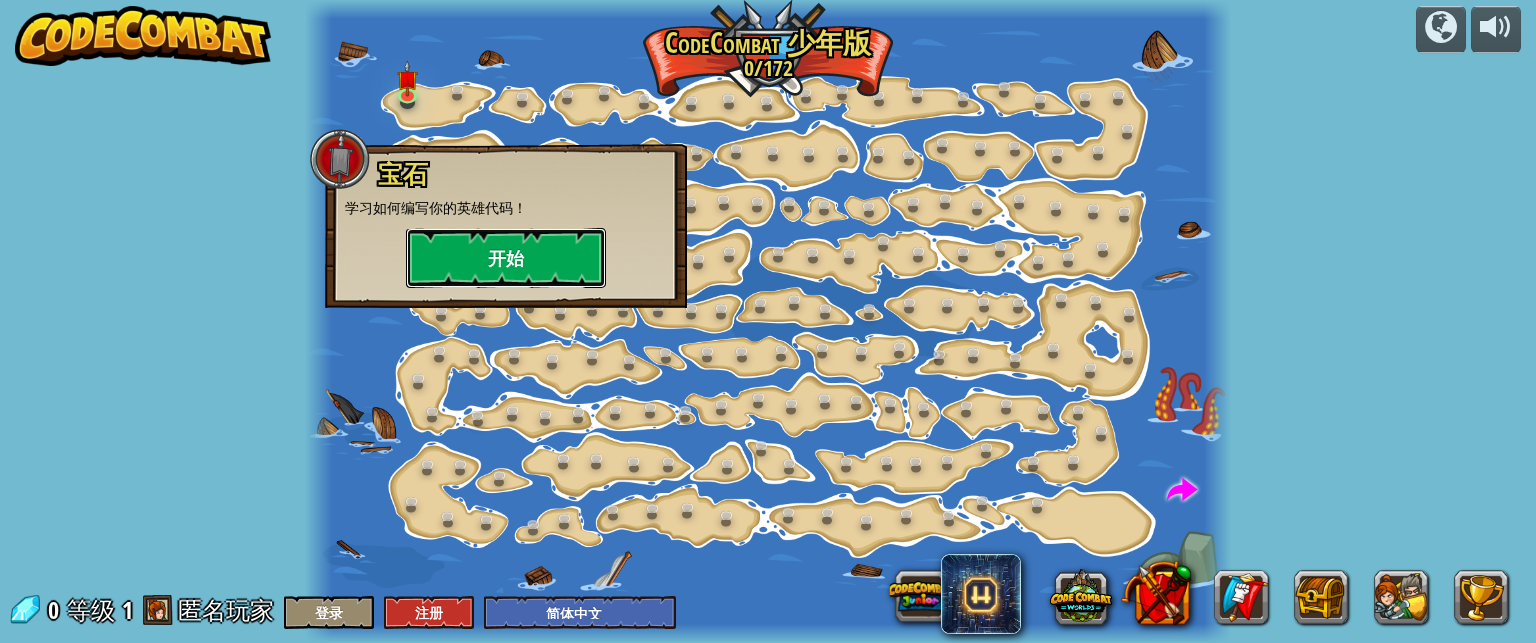 click on "开始" at bounding box center [506, 258] 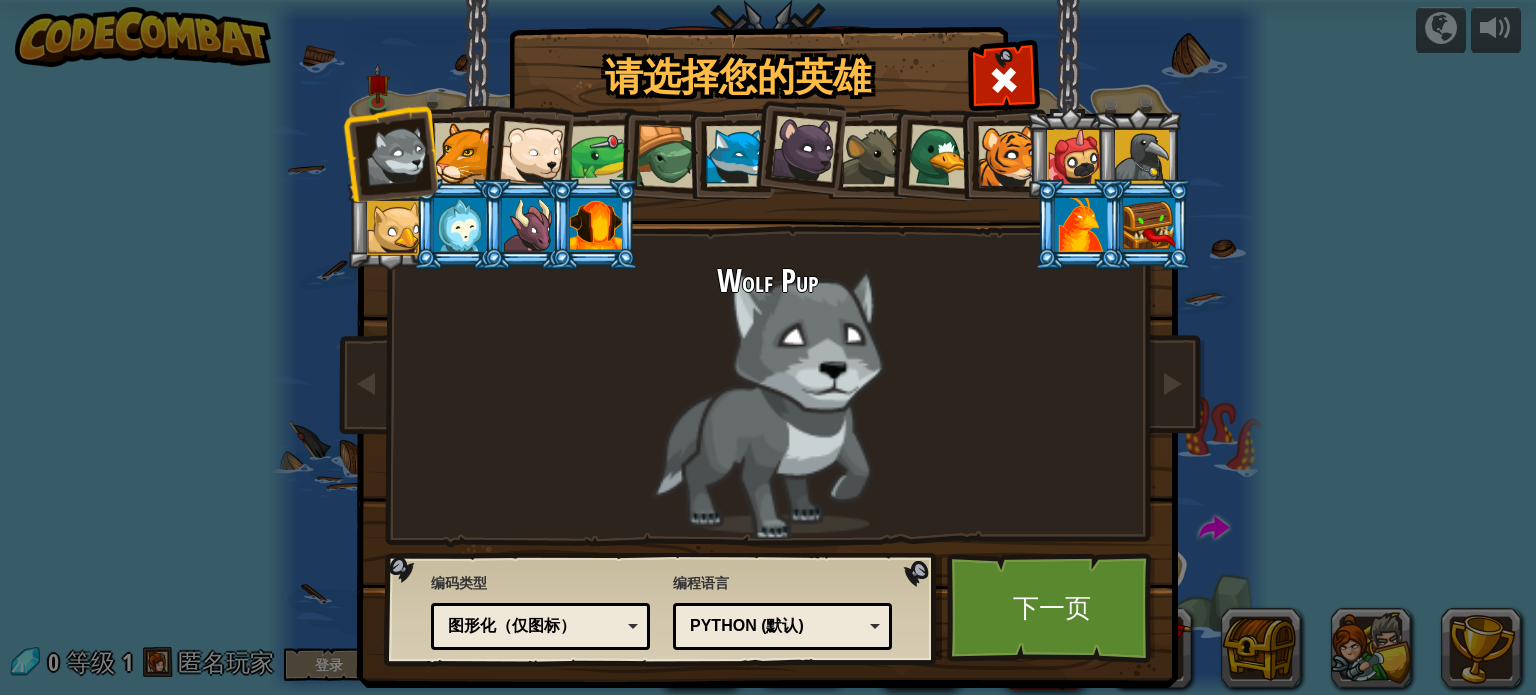click at bounding box center (464, 153) 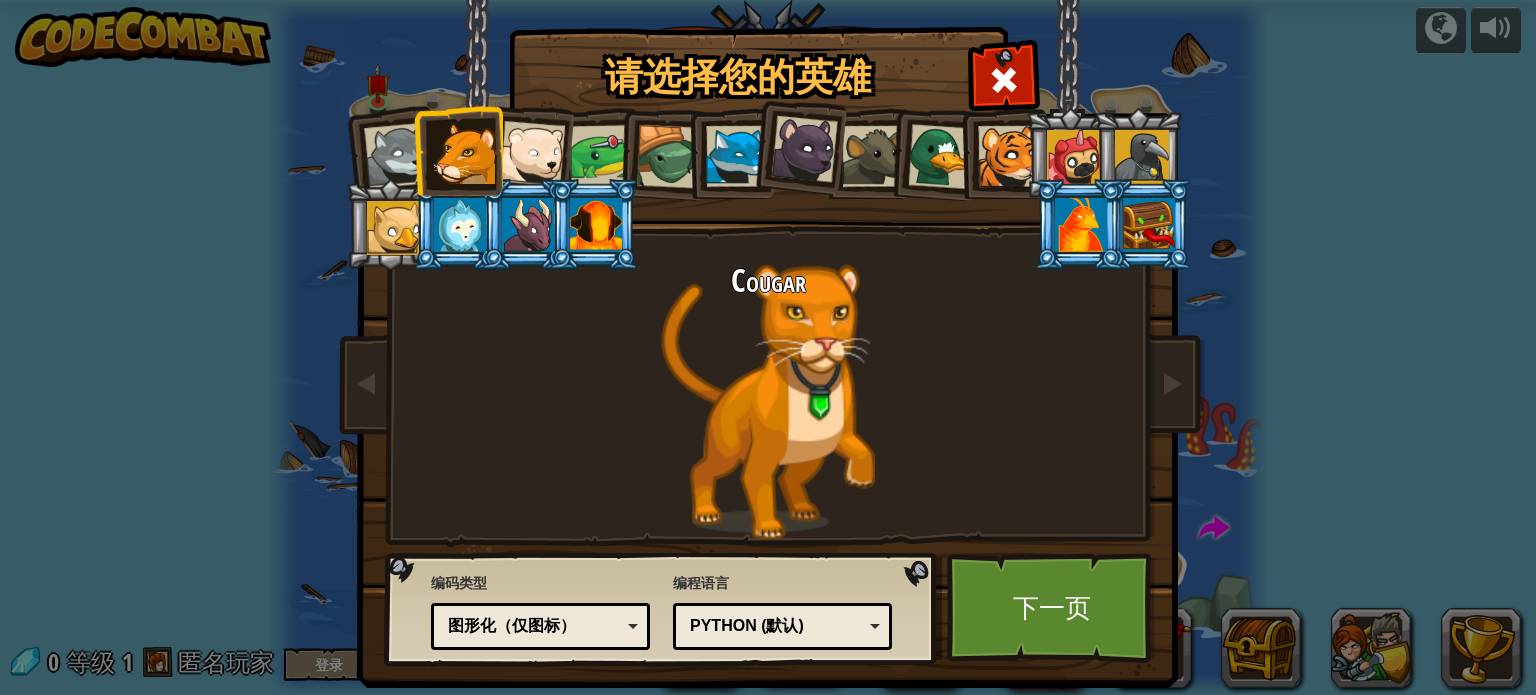 click at bounding box center (532, 154) 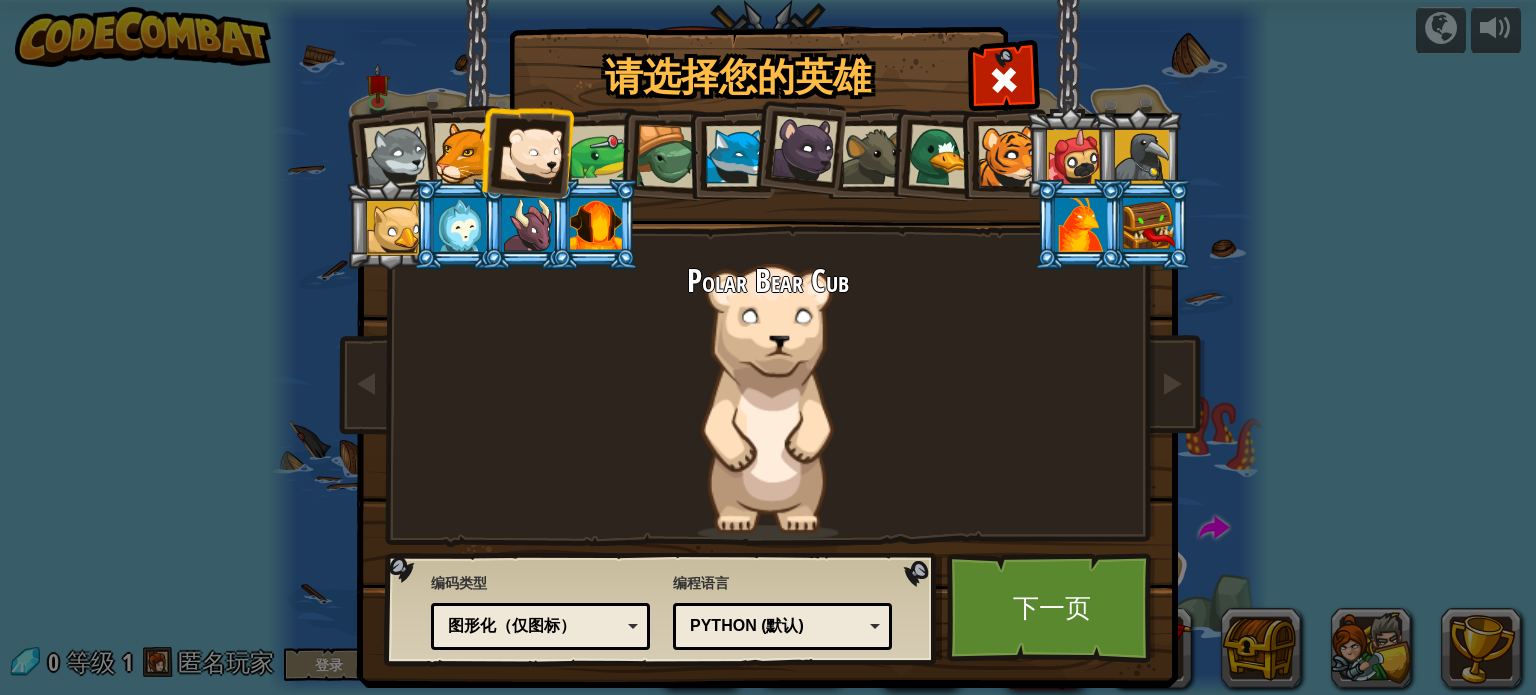 click at bounding box center (940, 156) 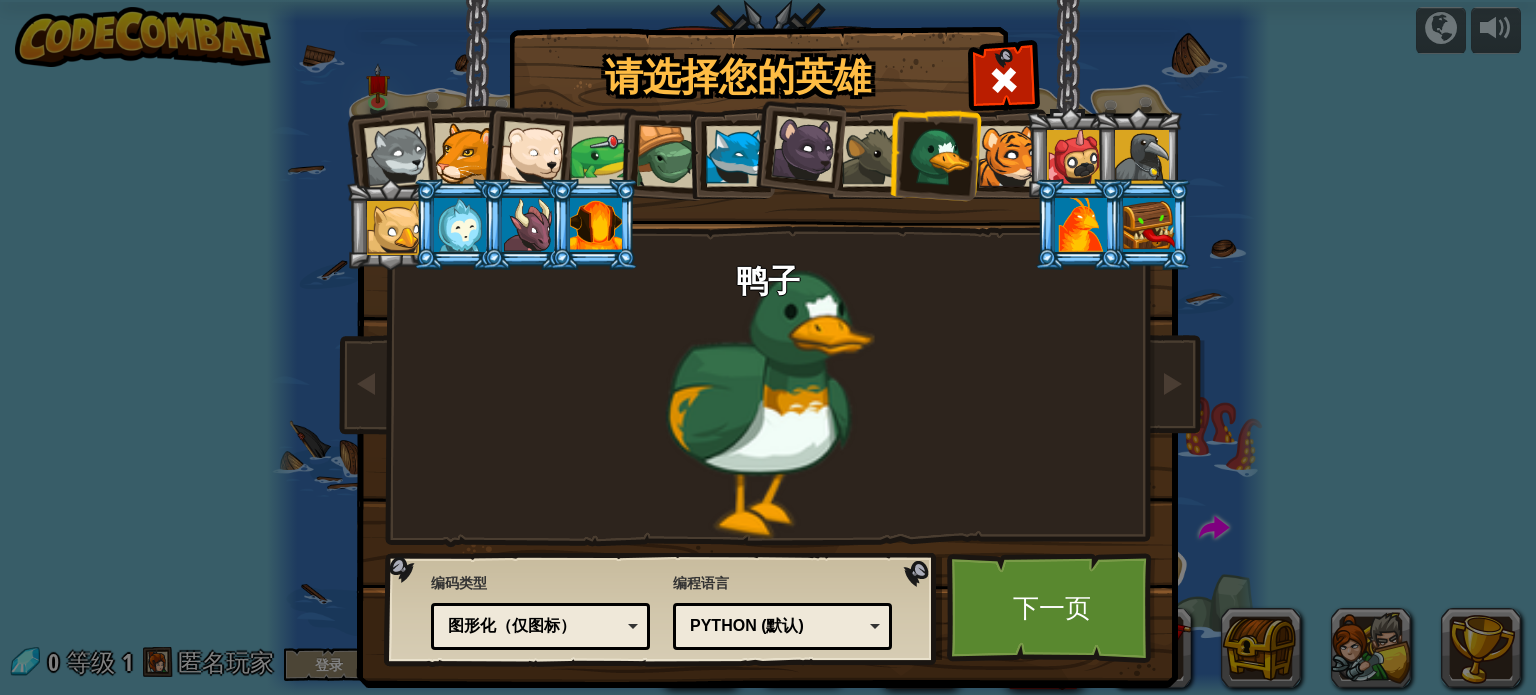 click at bounding box center [797, 146] 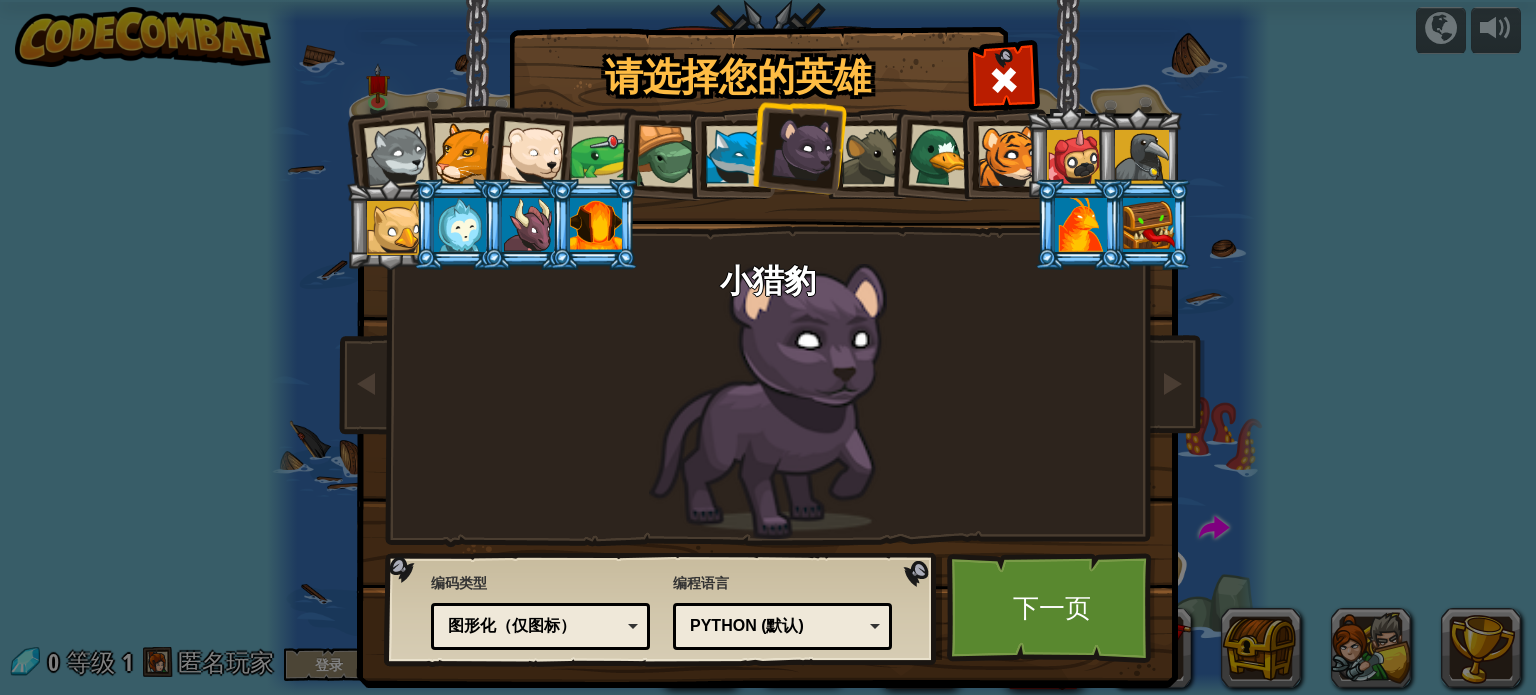 click at bounding box center [601, 156] 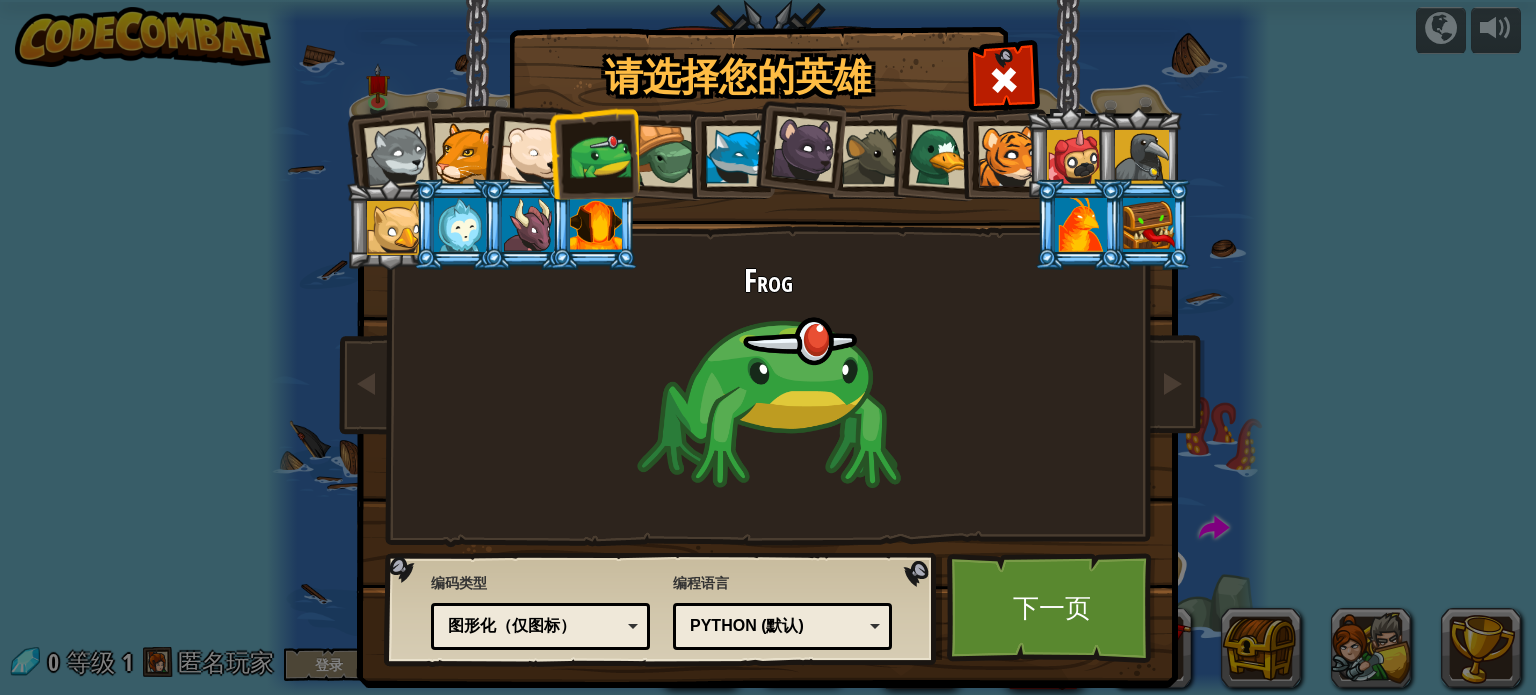 click at bounding box center [940, 156] 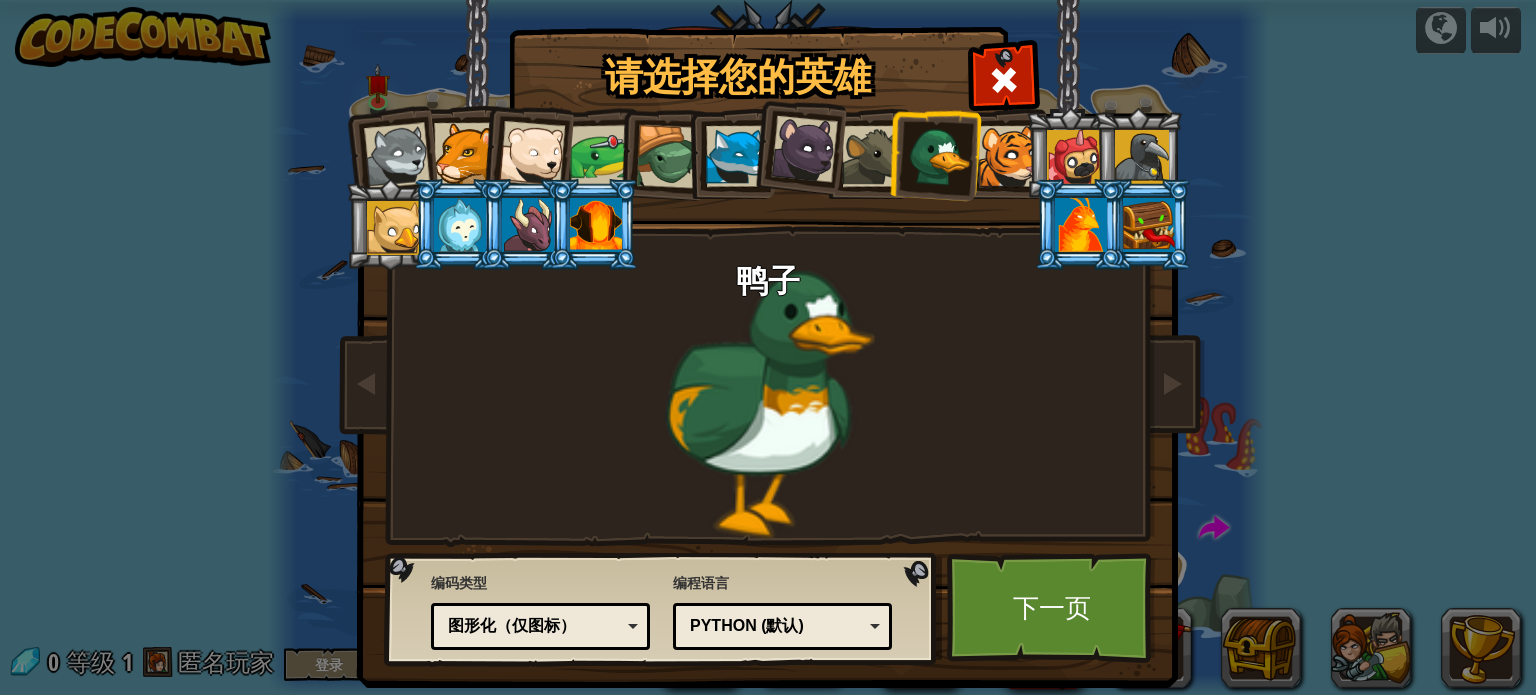 click on "图形化（仅图标）" at bounding box center (534, 626) 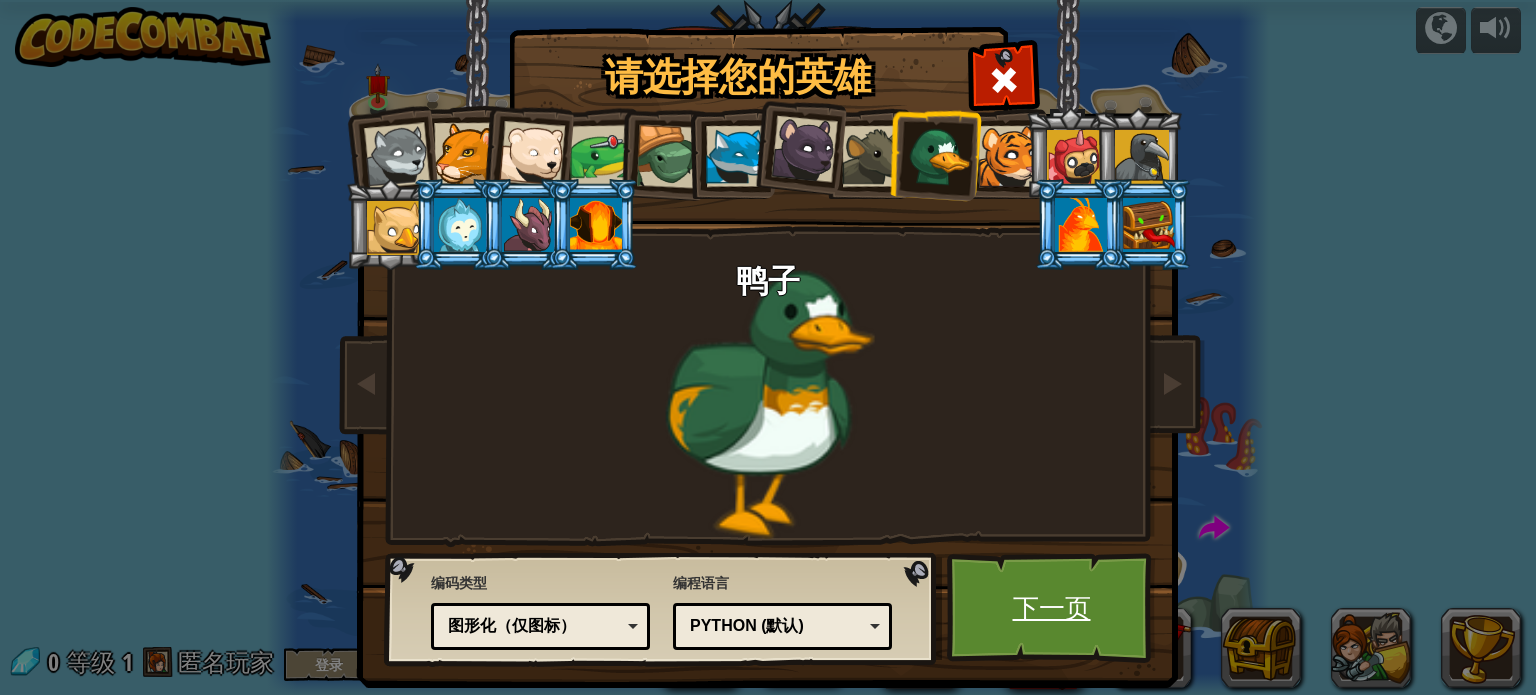 click on "下一页" at bounding box center [1051, 608] 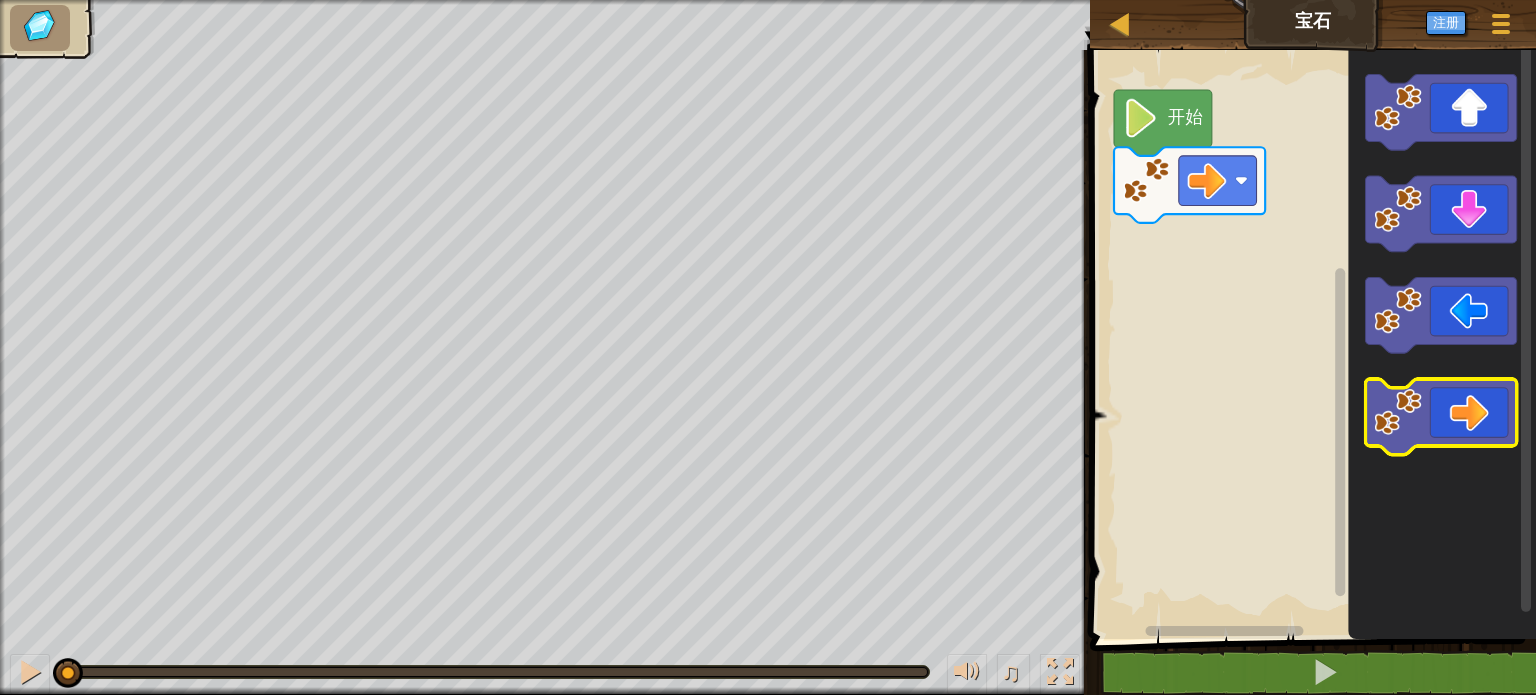 click 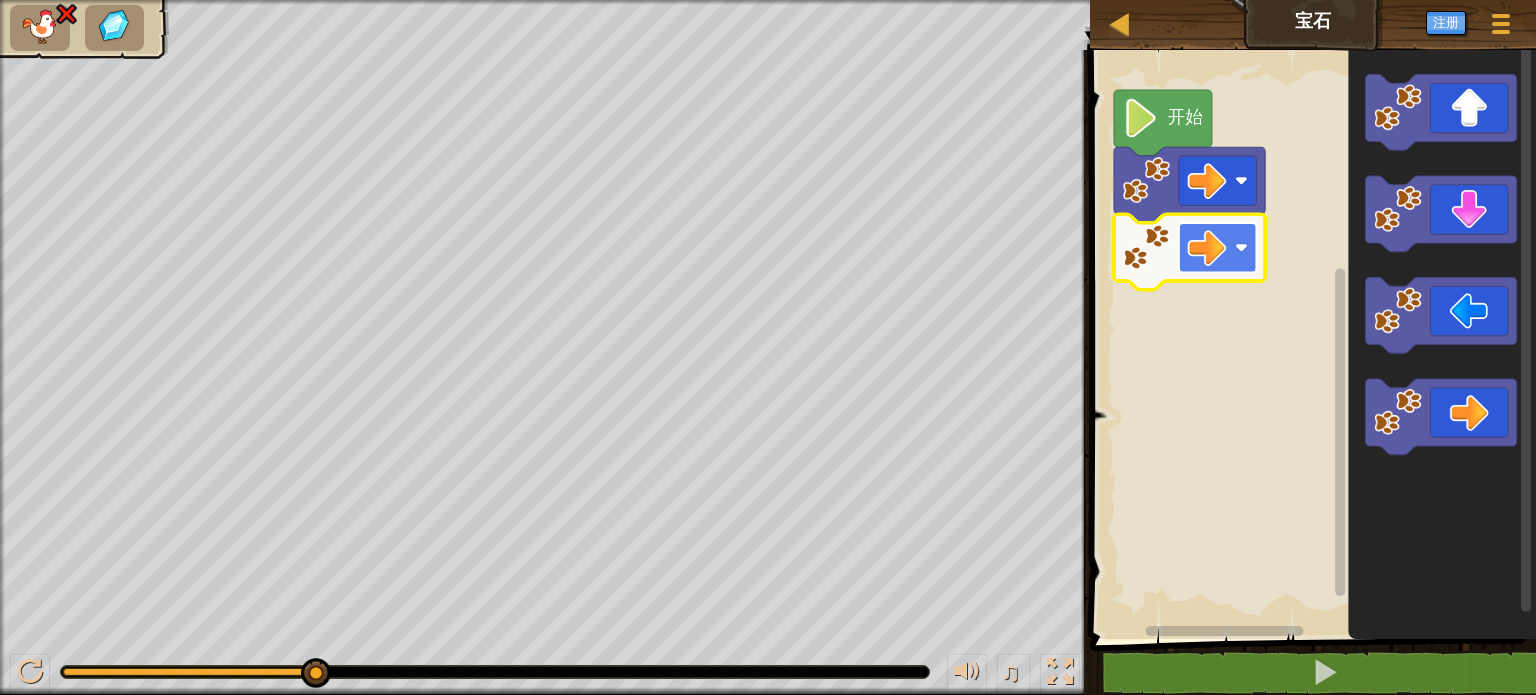 click 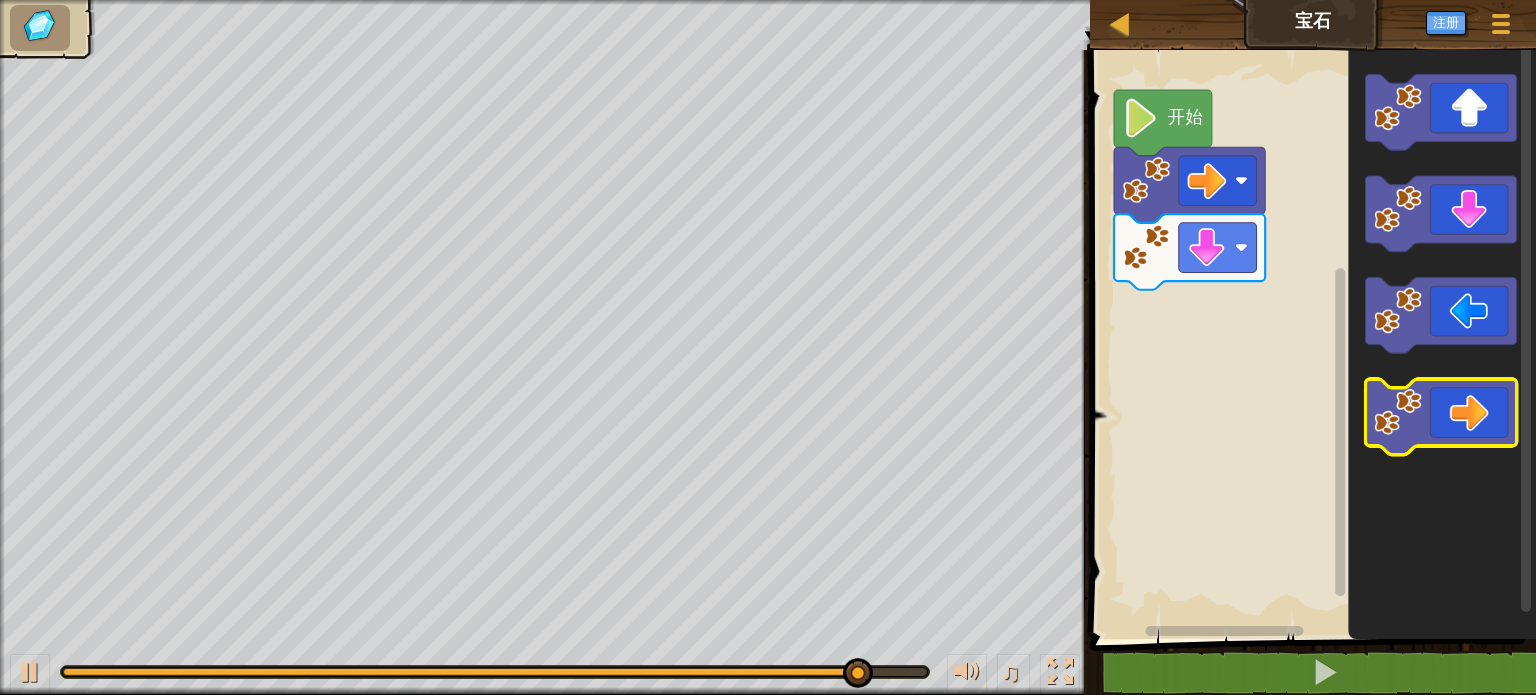 click 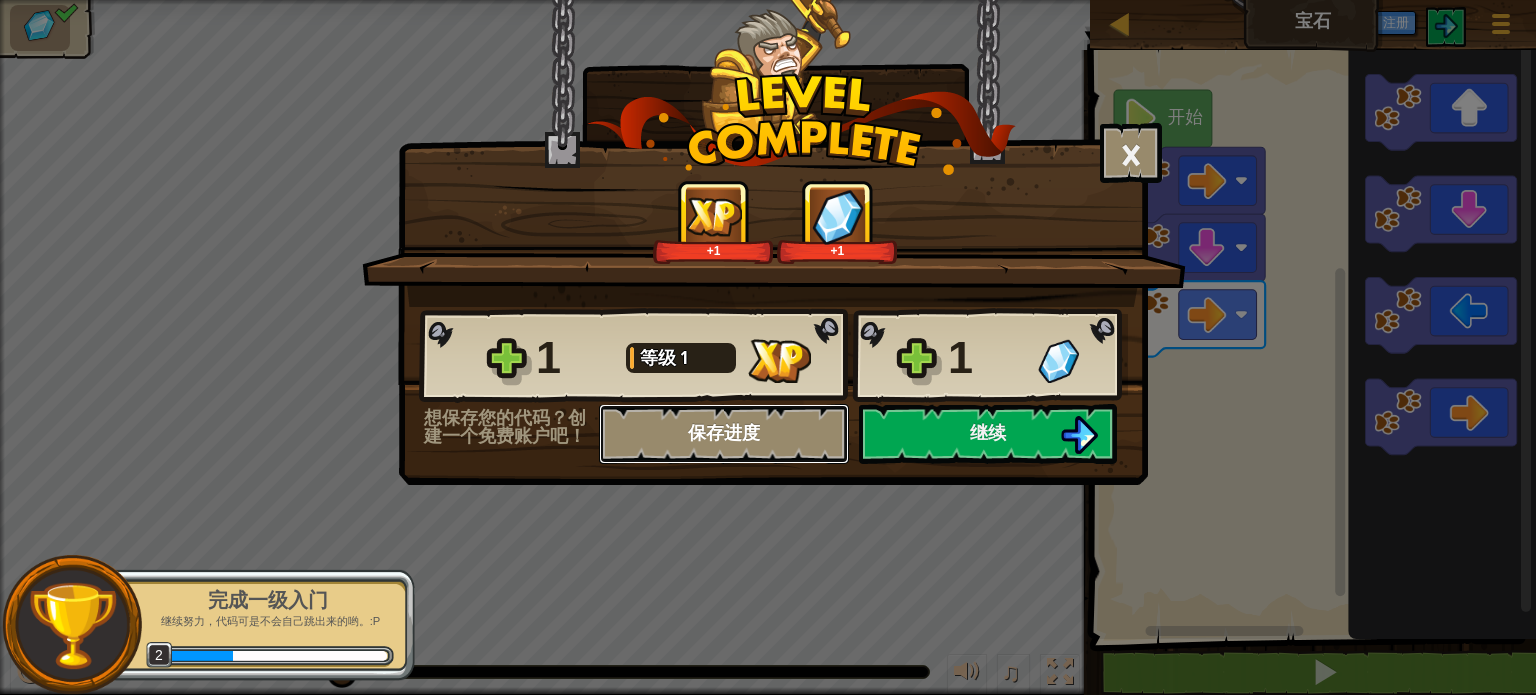 click on "保存进度" at bounding box center (724, 434) 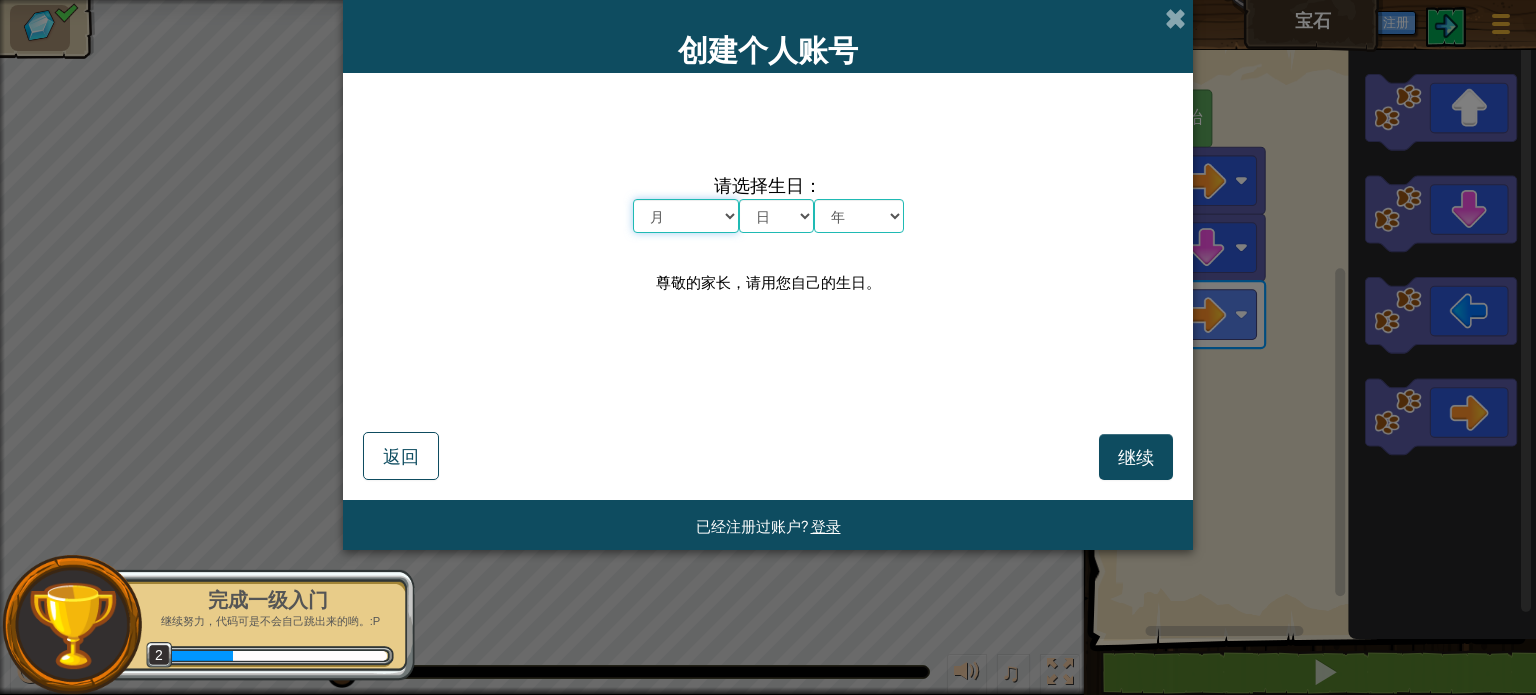 click on "月 一月 二月 三月 四月 五月 六月 七月 八月 九月 十月 十一月 十二月" at bounding box center (686, 216) 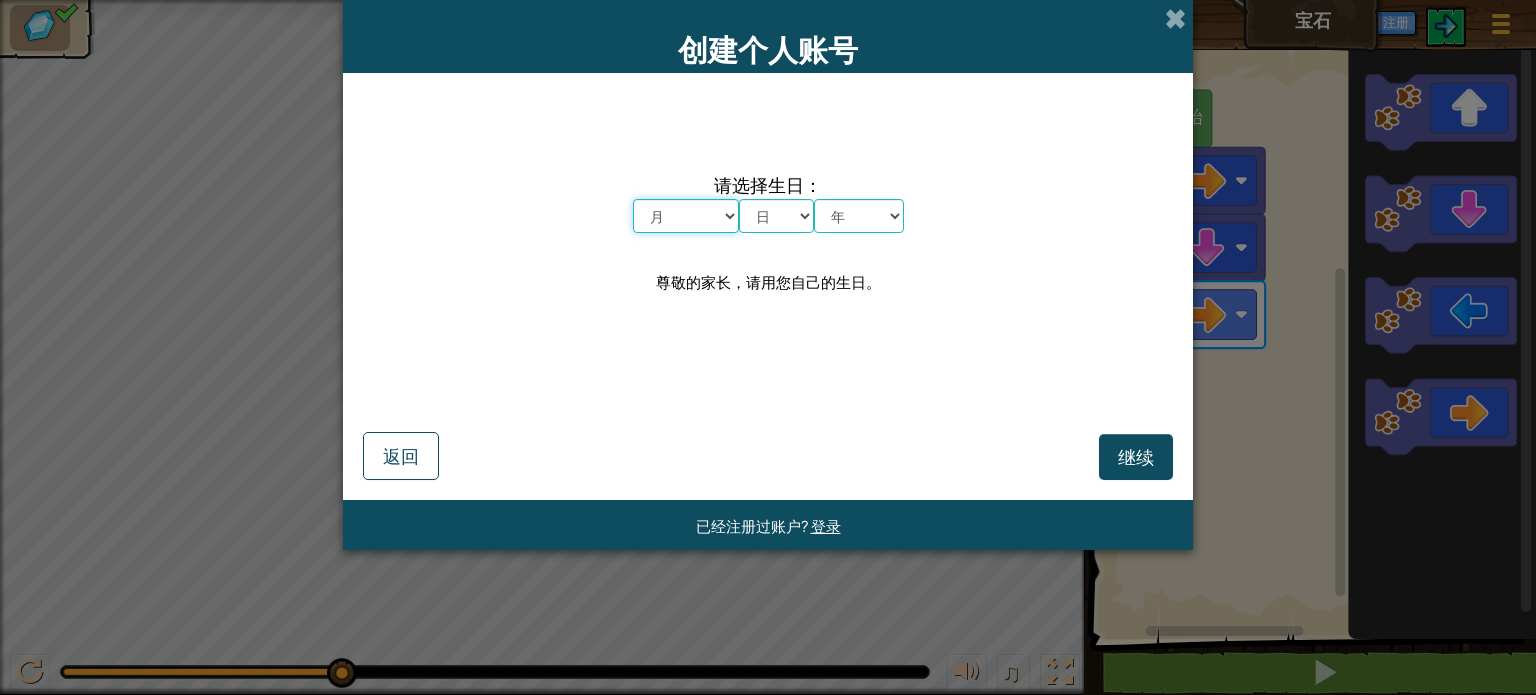 select on "2" 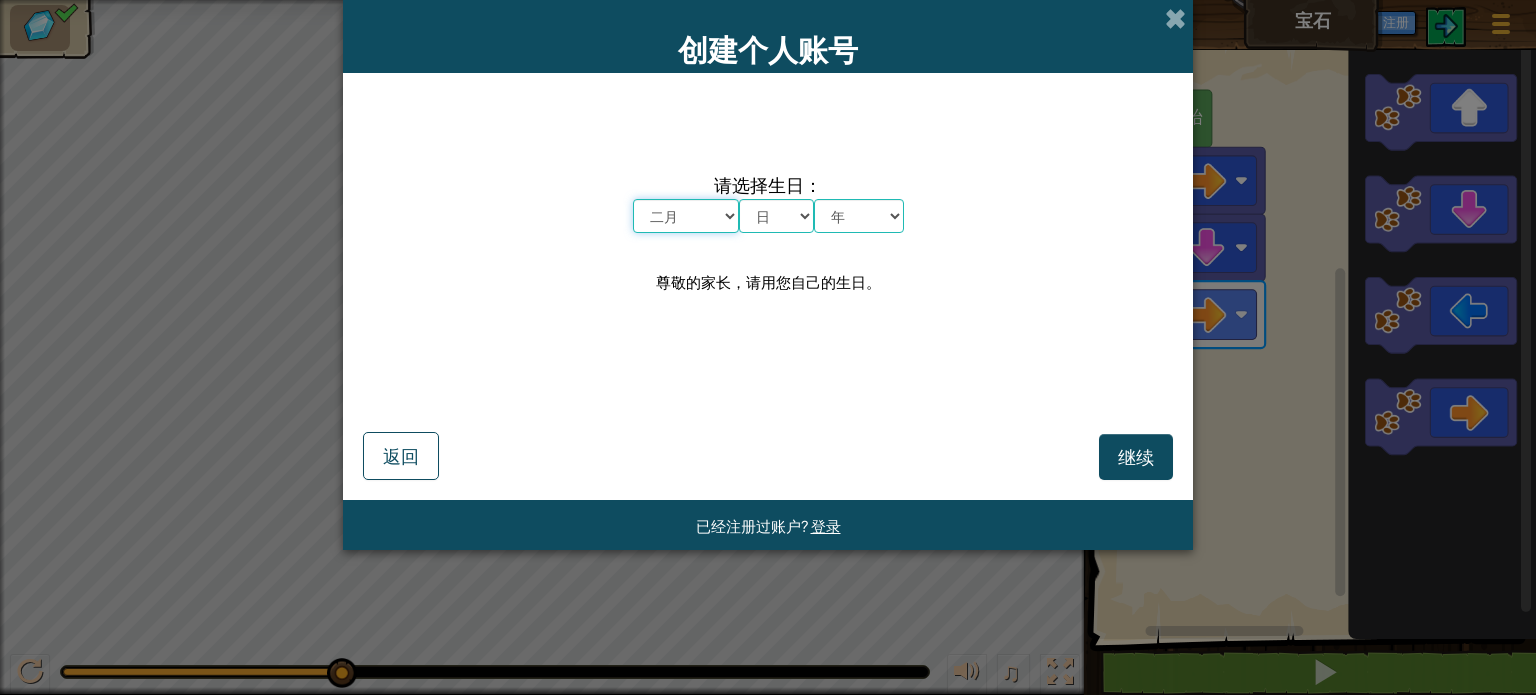 click on "月 一月 二月 三月 四月 五月 六月 七月 八月 九月 十月 十一月 十二月" at bounding box center (686, 216) 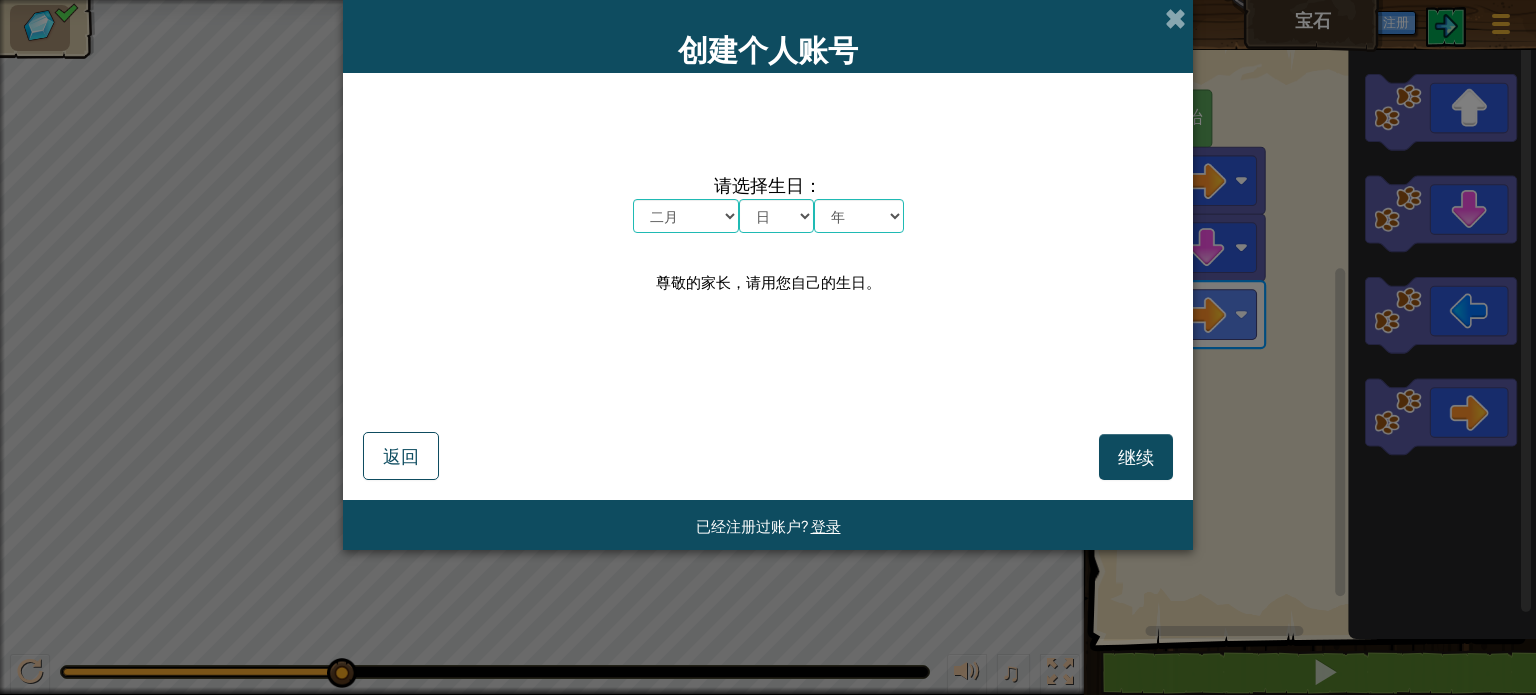 click on "请选择生日：" at bounding box center (768, 184) 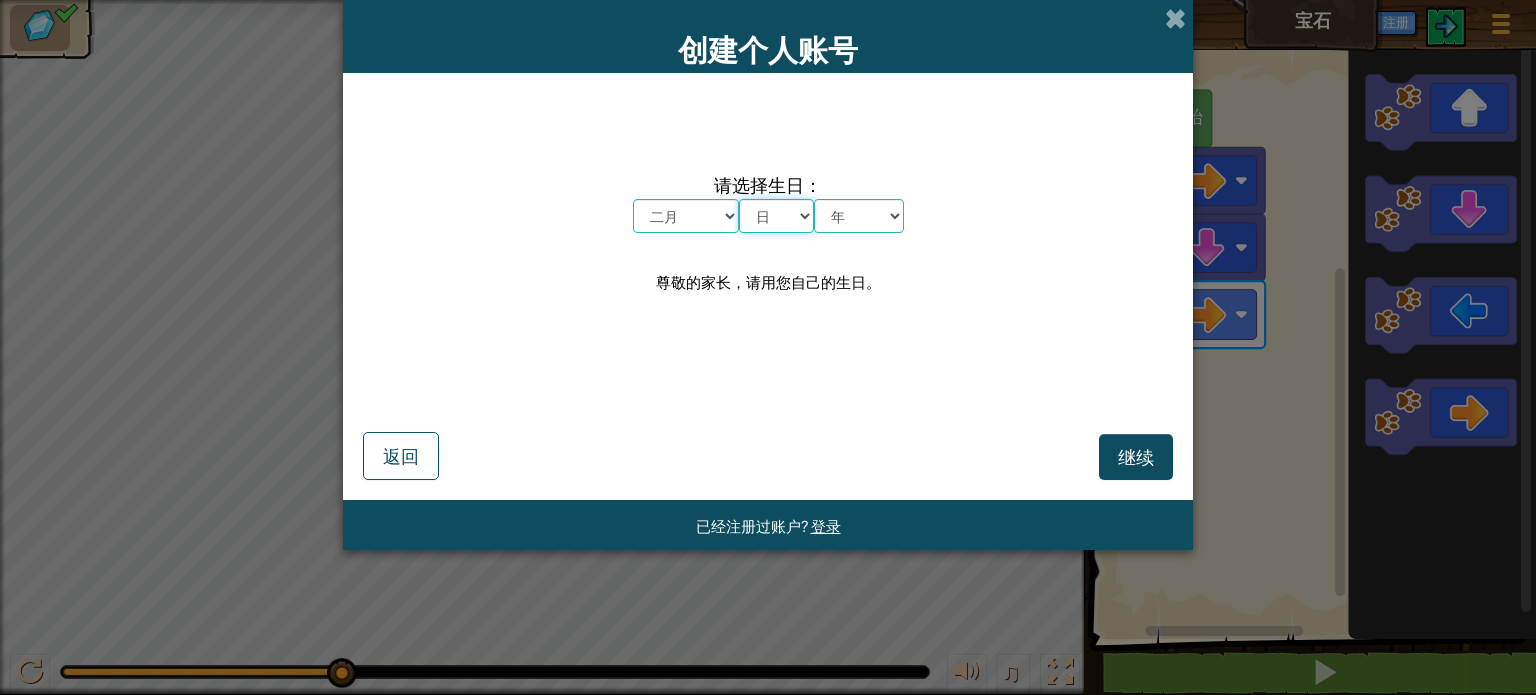 click on "日 1 2 3 4 5 6 7 8 9 10 11 12 13 14 15 16 17 18 19 20 21 22 23 24 25 26 27 28 29 30 31" at bounding box center (776, 216) 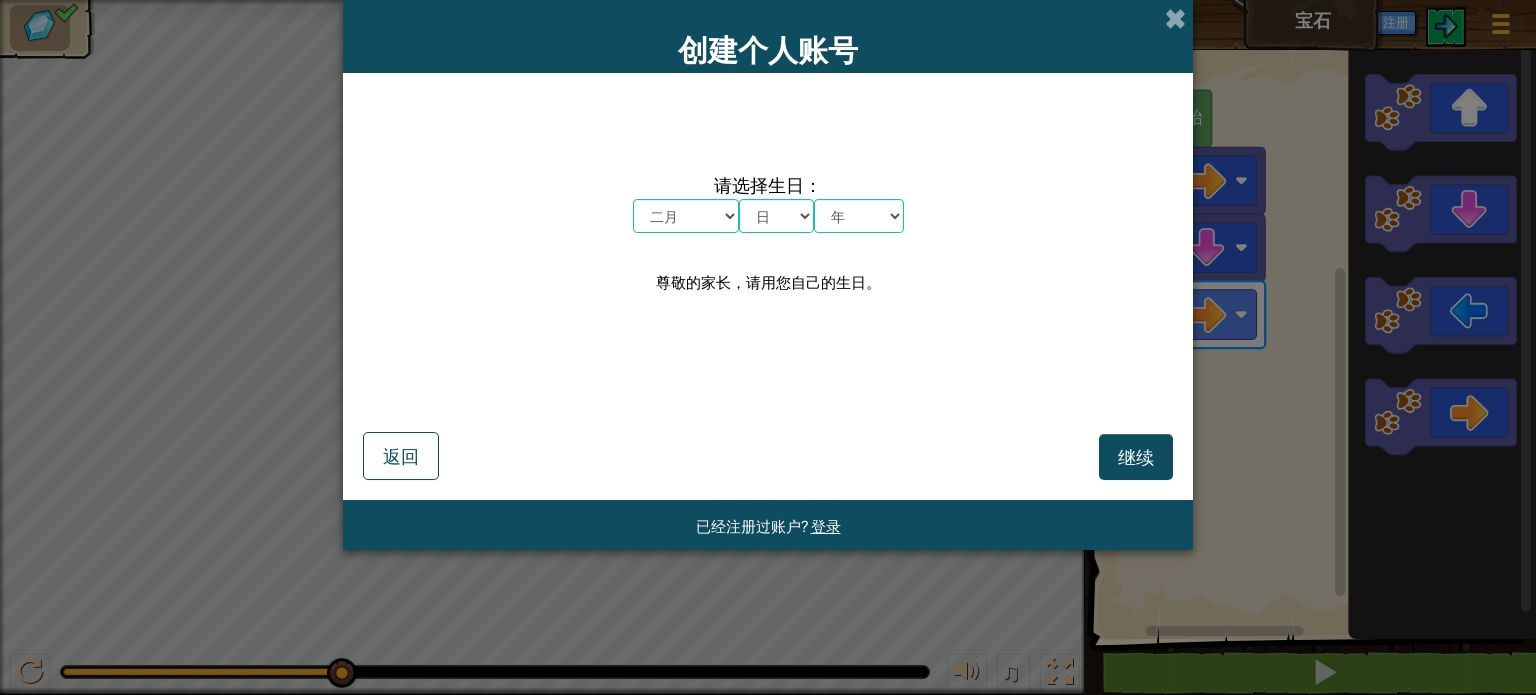 click on "请选择生日： 月 一月 二月 三月 四月 五月 六月 七月 八月 九月 十月 十一月 十二月 日 1 2 3 4 5 6 7 8 9 10 11 12 13 14 15 16 17 18 19 20 21 22 23 24 25 26 27 28 29 30 31 年 2025 2024 2023 2022 2021 2020 2019 2018 2017 2016 2015 2014 2013 2012 2011 2010 2009 2008 2007 2006 2005 2004 2003 2002 2001 2000 1999 1998 1997 1996 1995 1994 1993 1992 1991 1990 1989 1988 1987 1986 1985 1984 1983 1982 1981 1980 1979 1978 1977 1976 1975 1974 1973 1972 1971 1970 1969 1968 1967 1966 1965 1964 1963 1962 1961 1960 1959 1958 1957 1956 1955 1954 1953 1952 1951 1950 1949 1948 1947 1946 1945 1944 1943 1942 1941 1940 1939 1938 1937 1936 1935 1934 1933 1932 1931 1930 1929 1928 1927 1926 [BIRTH DATE] 尊敬的家长，请用您自己的生日。" at bounding box center [768, 234] 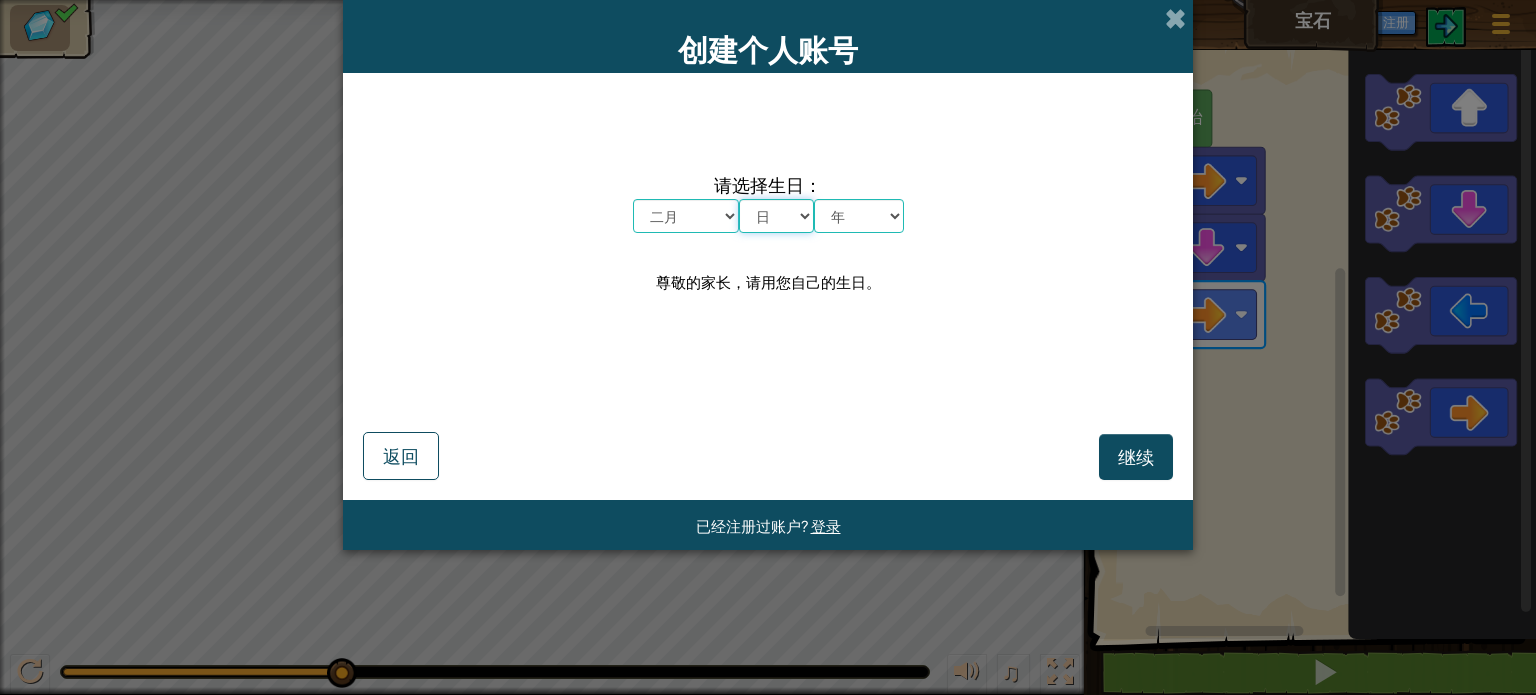 click on "日 1 2 3 4 5 6 7 8 9 10 11 12 13 14 15 16 17 18 19 20 21 22 23 24 25 26 27 28 29 30 31" at bounding box center [776, 216] 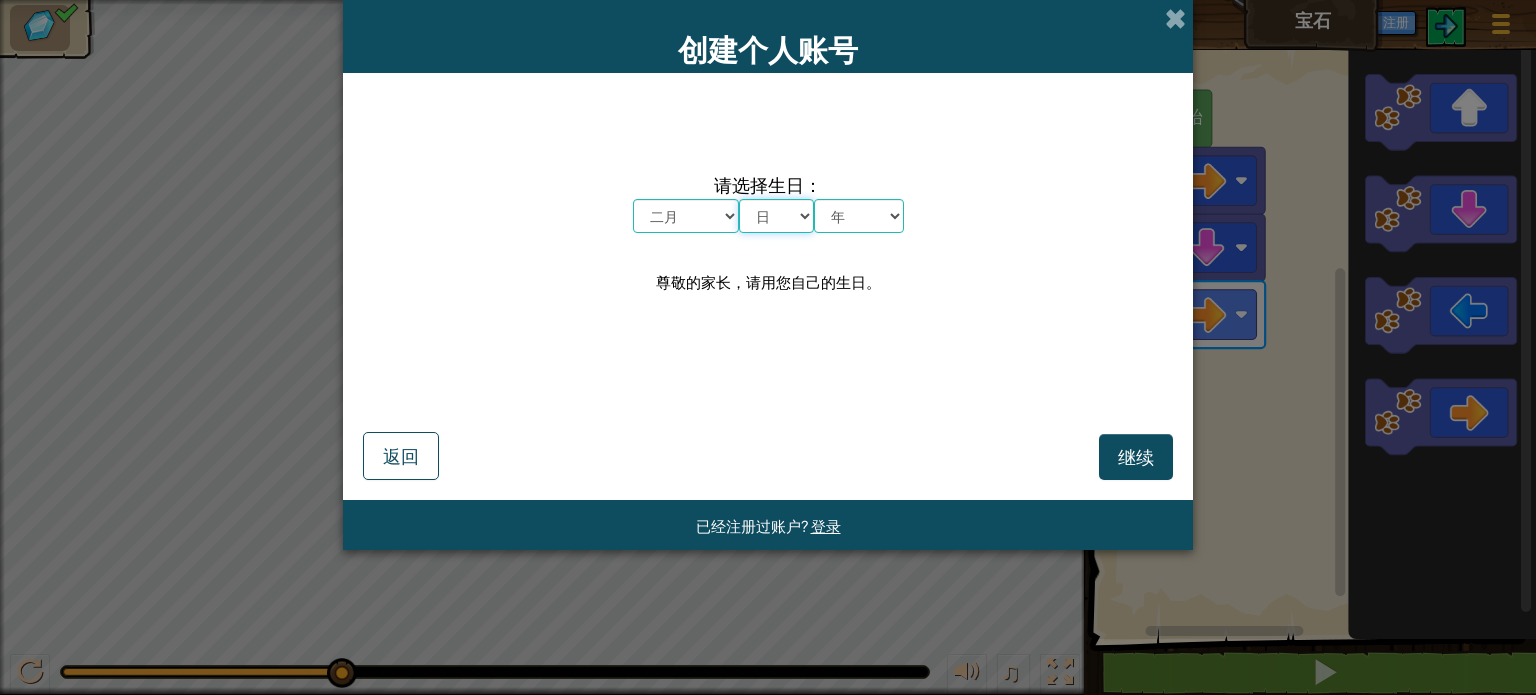 select on "2" 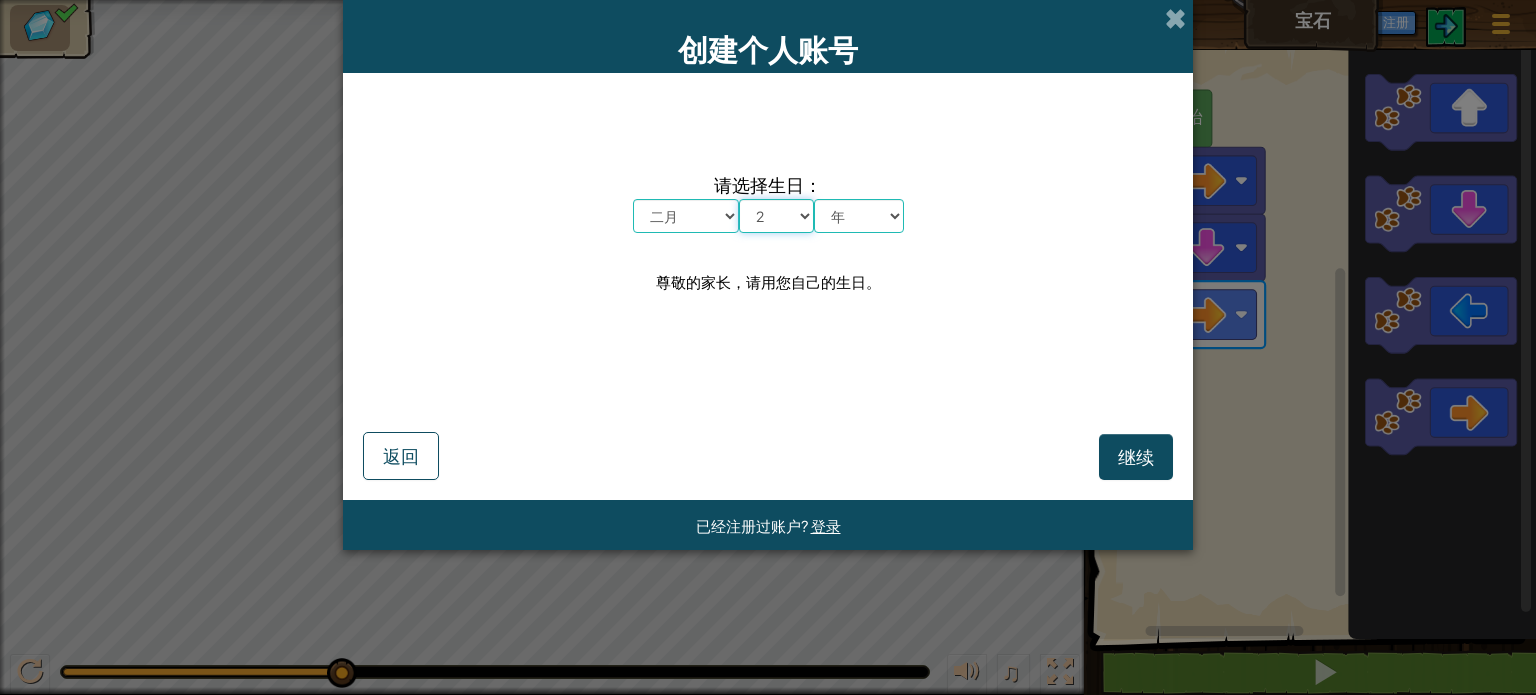 click on "日 1 2 3 4 5 6 7 8 9 10 11 12 13 14 15 16 17 18 19 20 21 22 23 24 25 26 27 28 29 30 31" at bounding box center (776, 216) 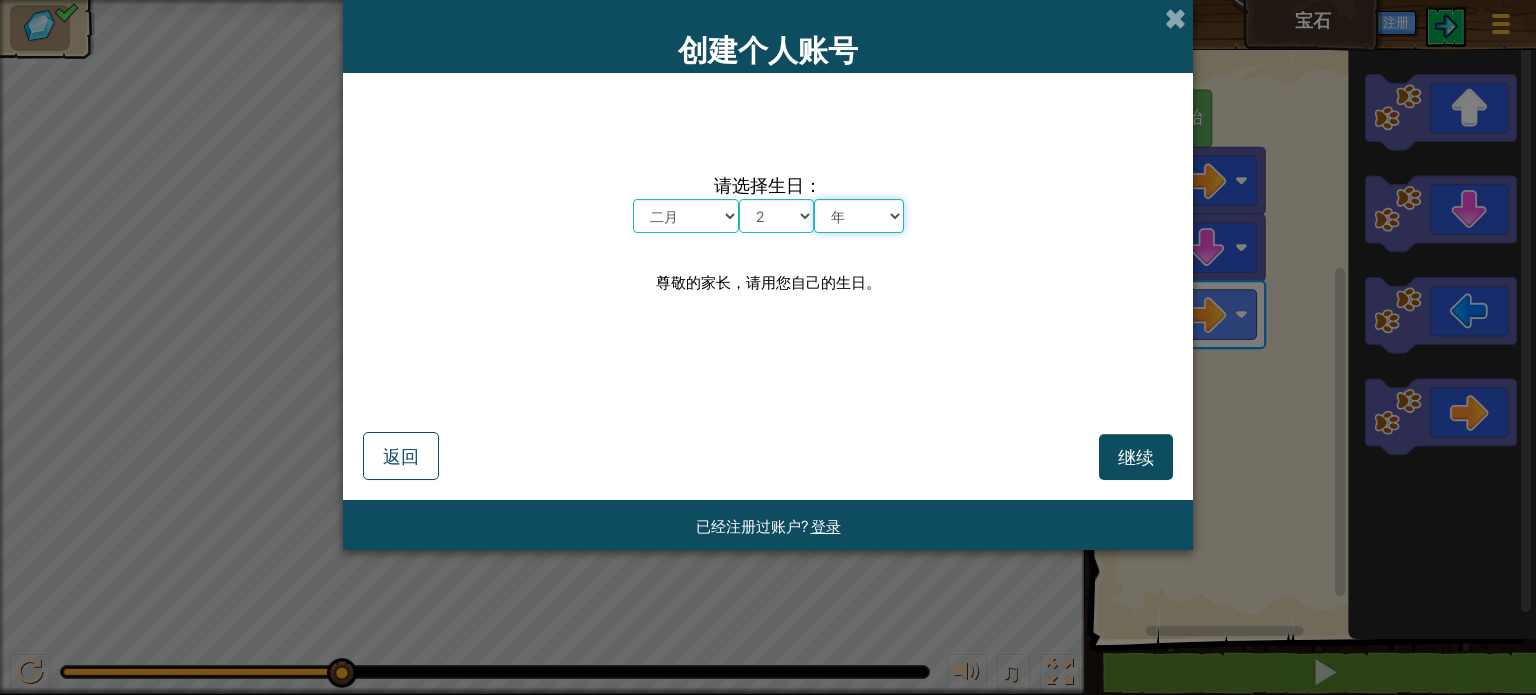 click on "年 2025 2024 2023 2022 2021 2020 2019 2018 2017 2016 2015 2014 2013 2012 2011 2010 2009 2008 2007 2006 2005 2004 2003 2002 2001 2000 1999 1998 1997 1996 1995 1994 1993 1992 1991 1990 1989 1988 1987 1986 1985 1984 1983 1982 1981 1980 1979 1978 1977 1976 1975 1974 1973 1972 1971 1970 1969 1968 1967 1966 1965 1964 1963 1962 1961 1960 1959 1958 1957 1956 1955 1954 1953 1952 1951 1950 1949 1948 1947 1946 1945 1944 1943 1942 1941 1940 1939 1938 1937 1936 1935 1934 1933 1932 1931 1930 1929 1928 1927 1926" at bounding box center (859, 216) 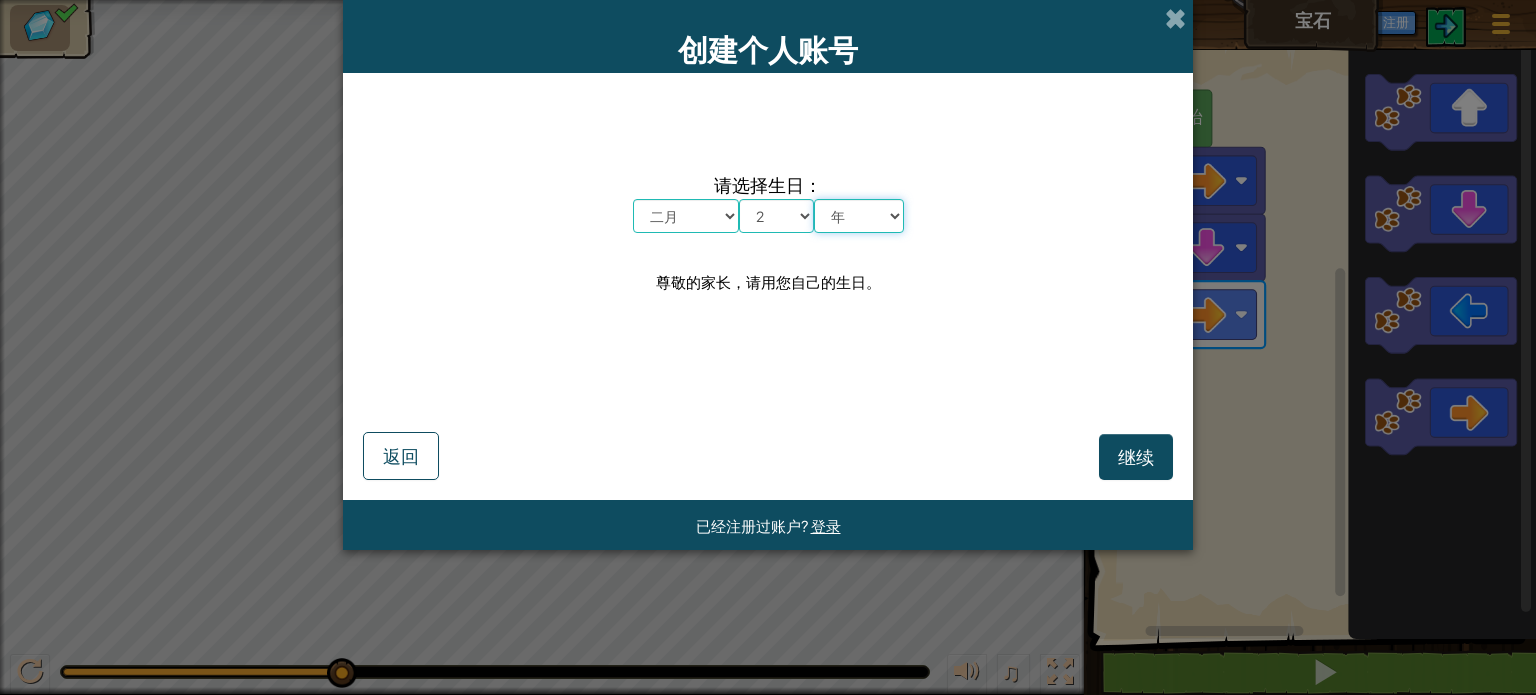 select on "1999" 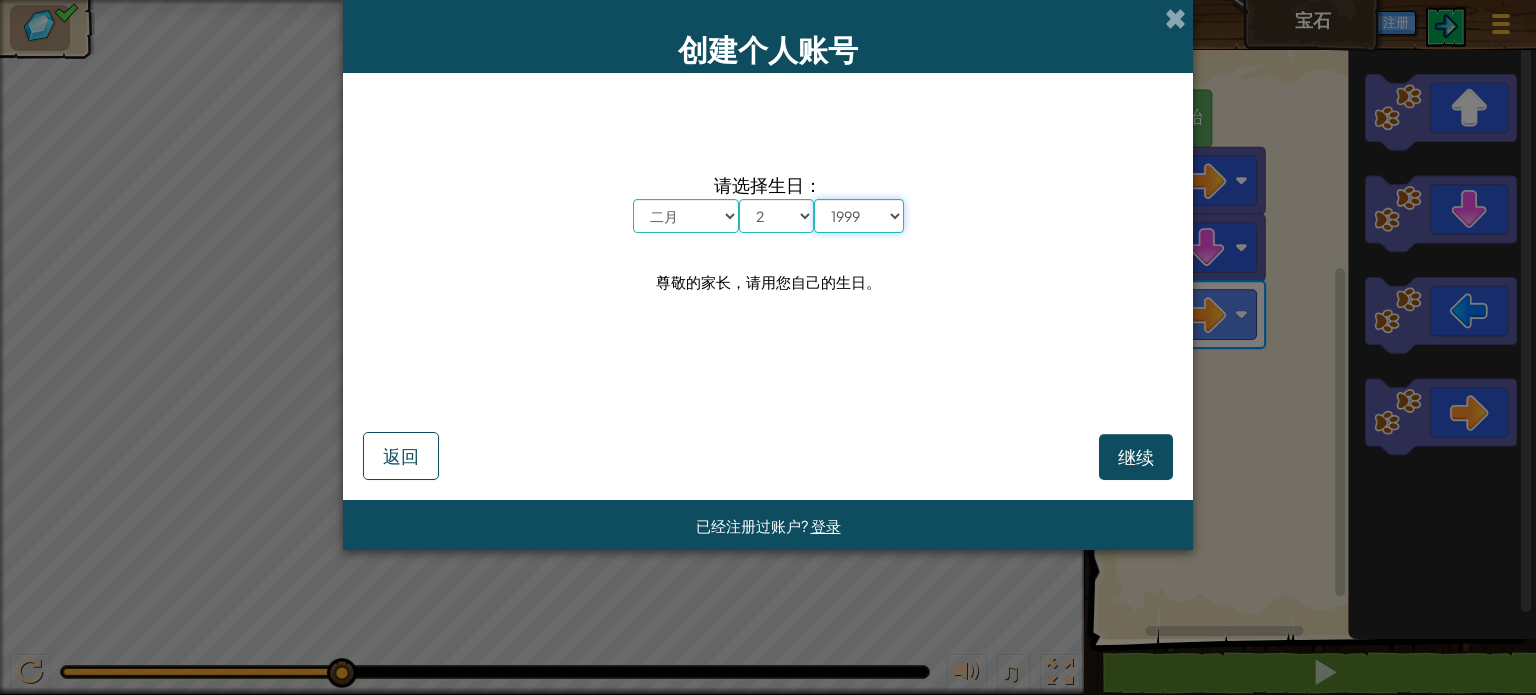 click on "年 2025 2024 2023 2022 2021 2020 2019 2018 2017 2016 2015 2014 2013 2012 2011 2010 2009 2008 2007 2006 2005 2004 2003 2002 2001 2000 1999 1998 1997 1996 1995 1994 1993 1992 1991 1990 1989 1988 1987 1986 1985 1984 1983 1982 1981 1980 1979 1978 1977 1976 1975 1974 1973 1972 1971 1970 1969 1968 1967 1966 1965 1964 1963 1962 1961 1960 1959 1958 1957 1956 1955 1954 1953 1952 1951 1950 1949 1948 1947 1946 1945 1944 1943 1942 1941 1940 1939 1938 1937 1936 1935 1934 1933 1932 1931 1930 1929 1928 1927 1926" at bounding box center (859, 216) 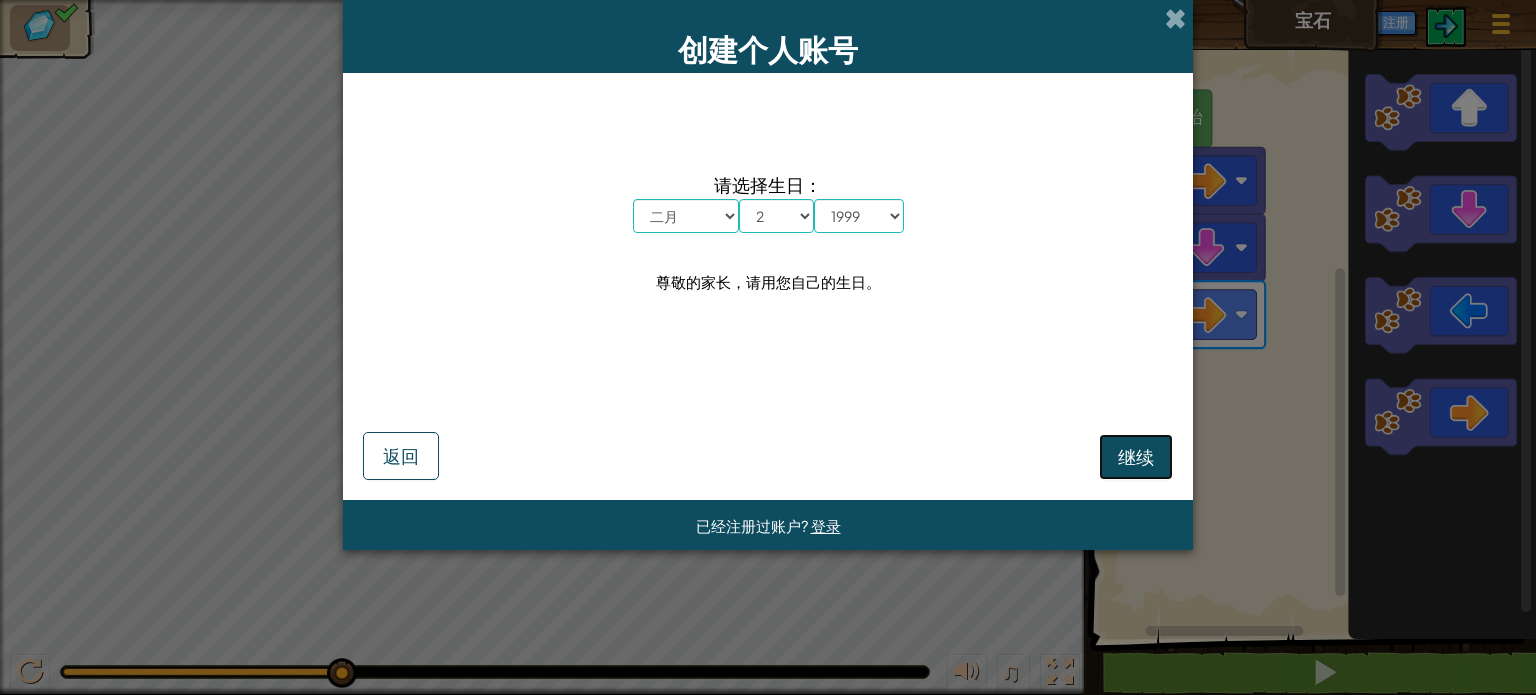 click on "继续" at bounding box center [1136, 456] 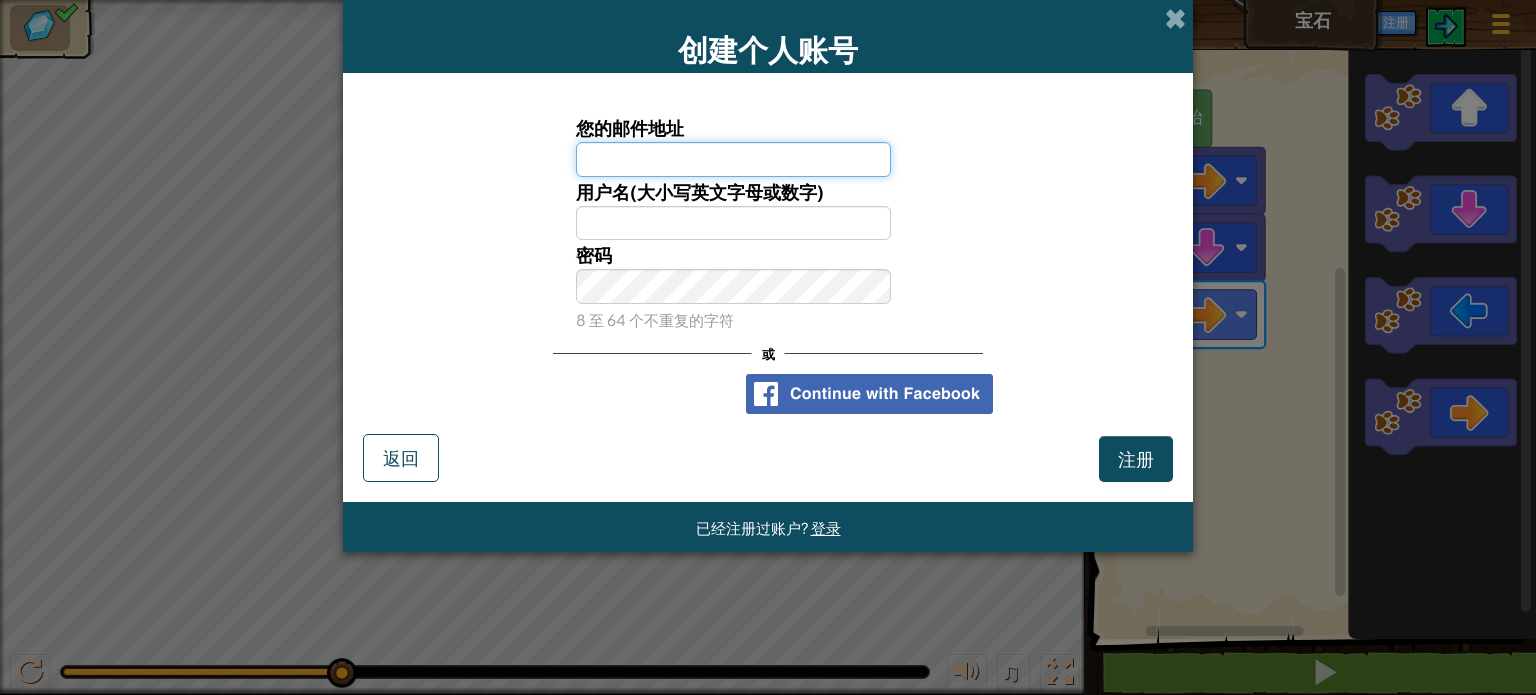 click on "您的邮件地址" at bounding box center (734, 159) 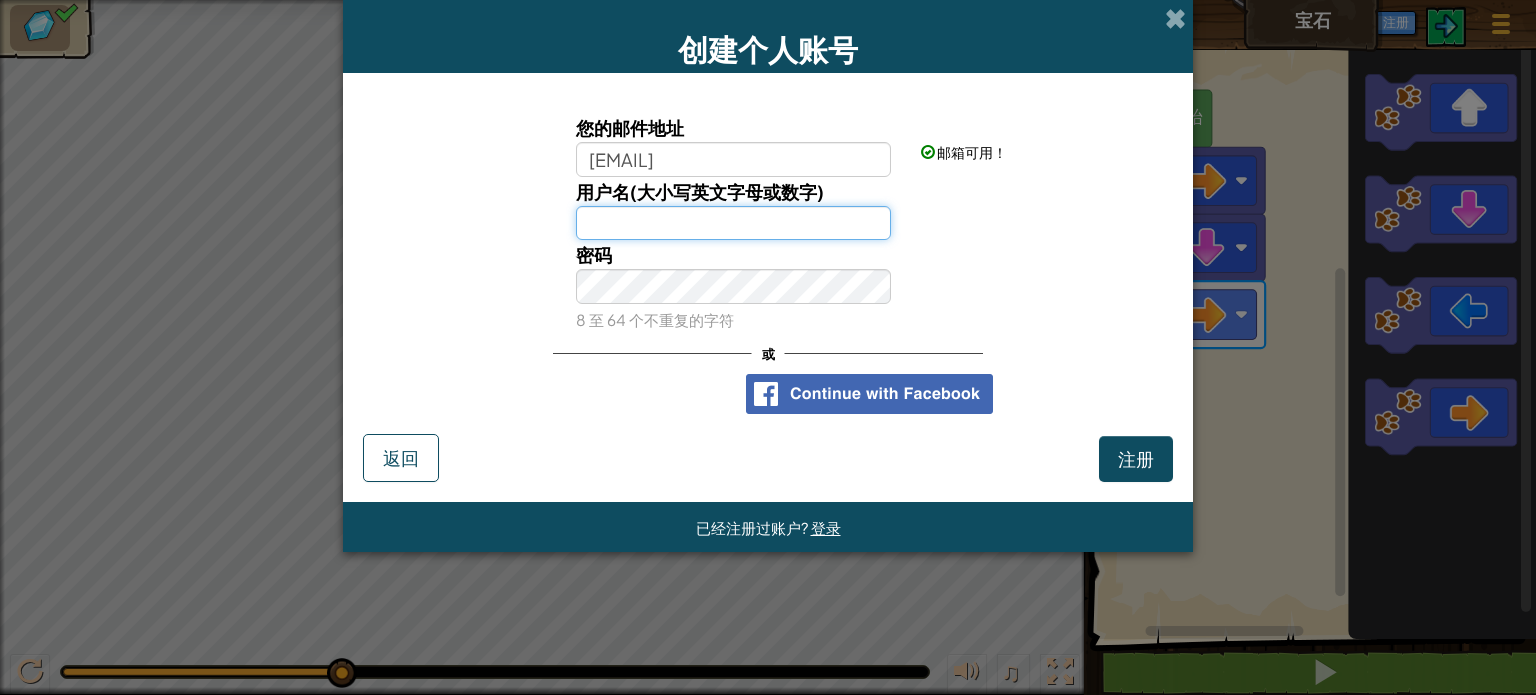 click on "用户名(大小写英文字母或数字)" at bounding box center (734, 223) 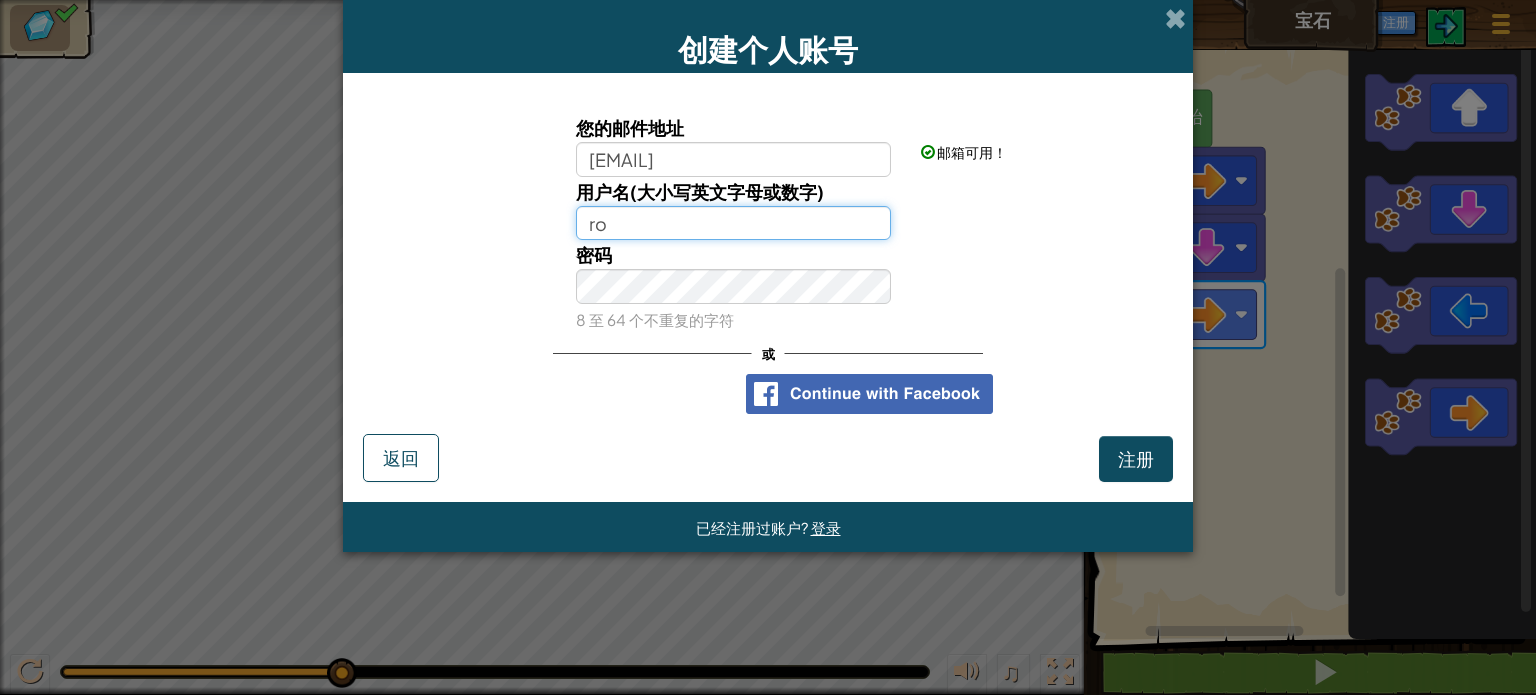 type on "r" 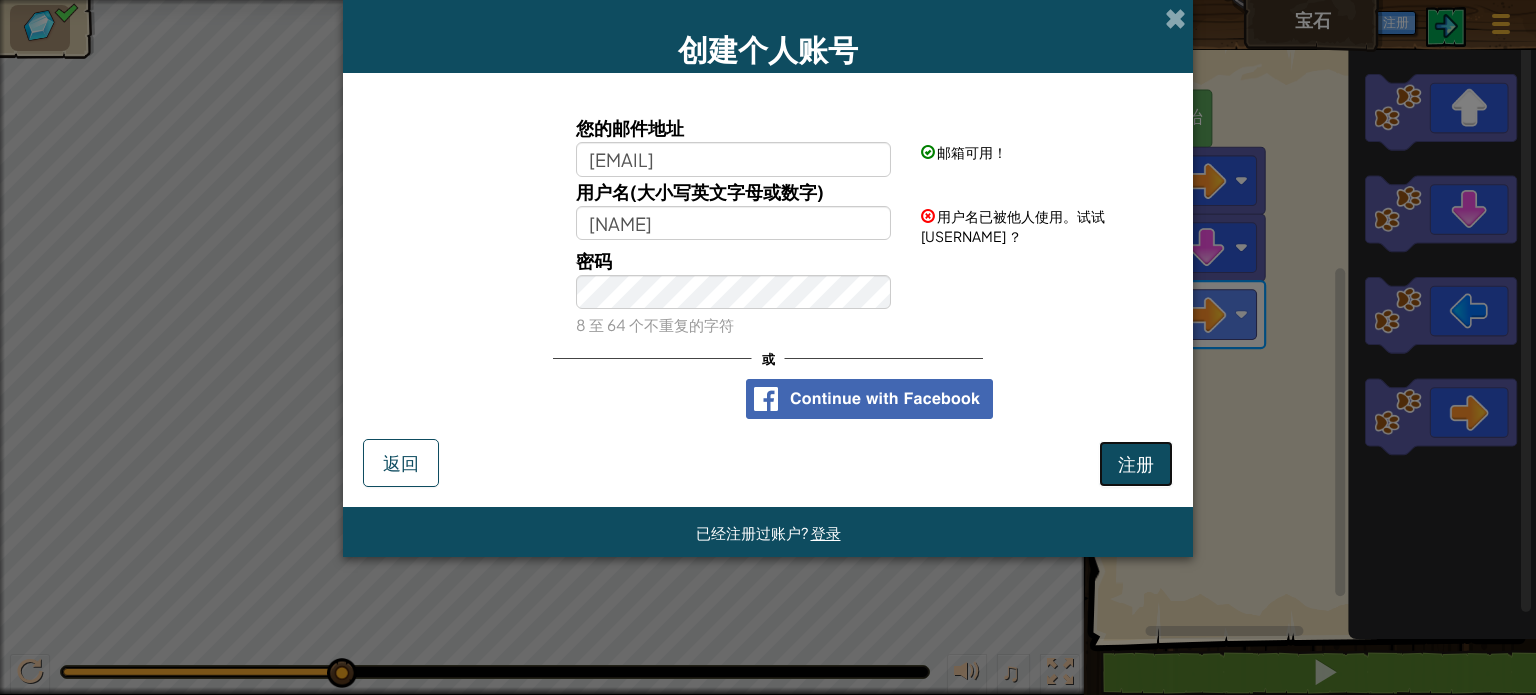 click on "注册" at bounding box center (1136, 464) 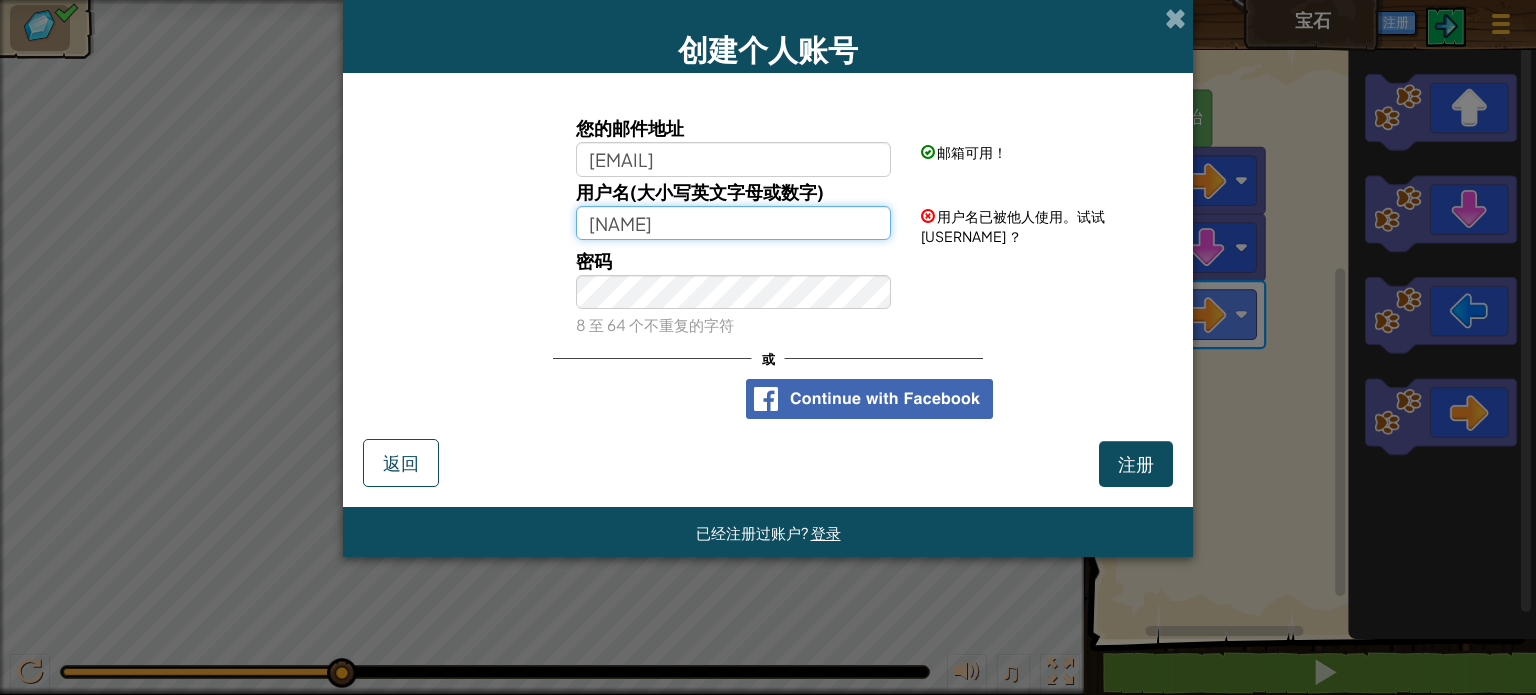 click on "[NAME]" at bounding box center [734, 223] 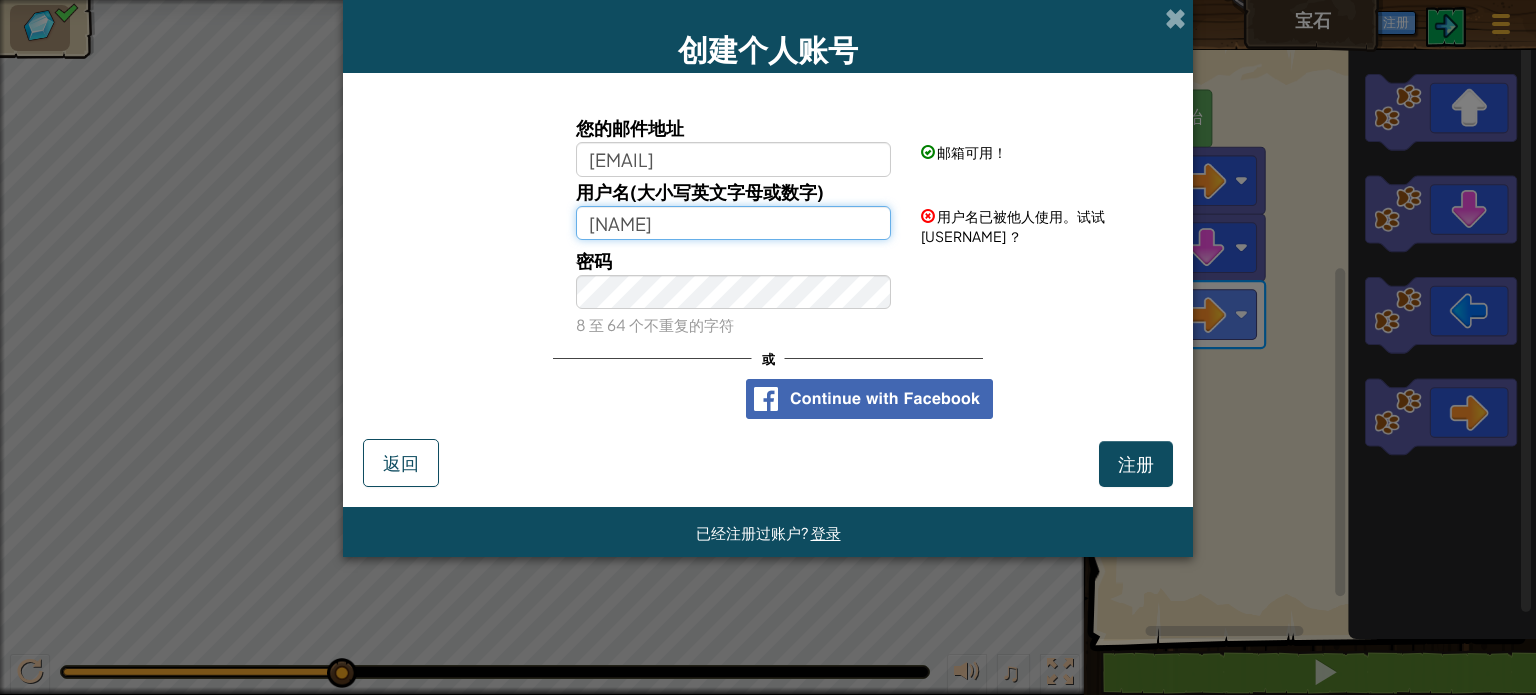 drag, startPoint x: 658, startPoint y: 221, endPoint x: 495, endPoint y: 211, distance: 163.30646 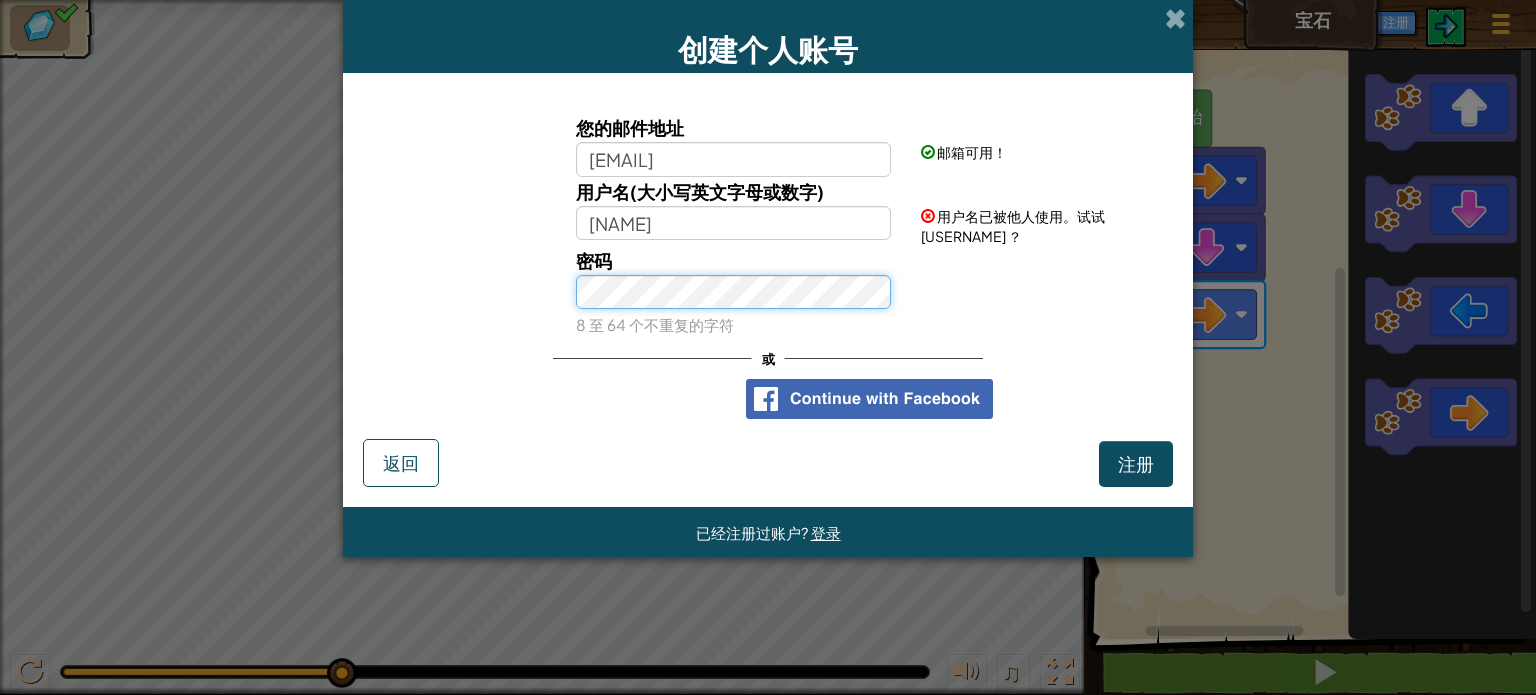 click on "密码 8 至 64 个不重复的字符" at bounding box center (768, 293) 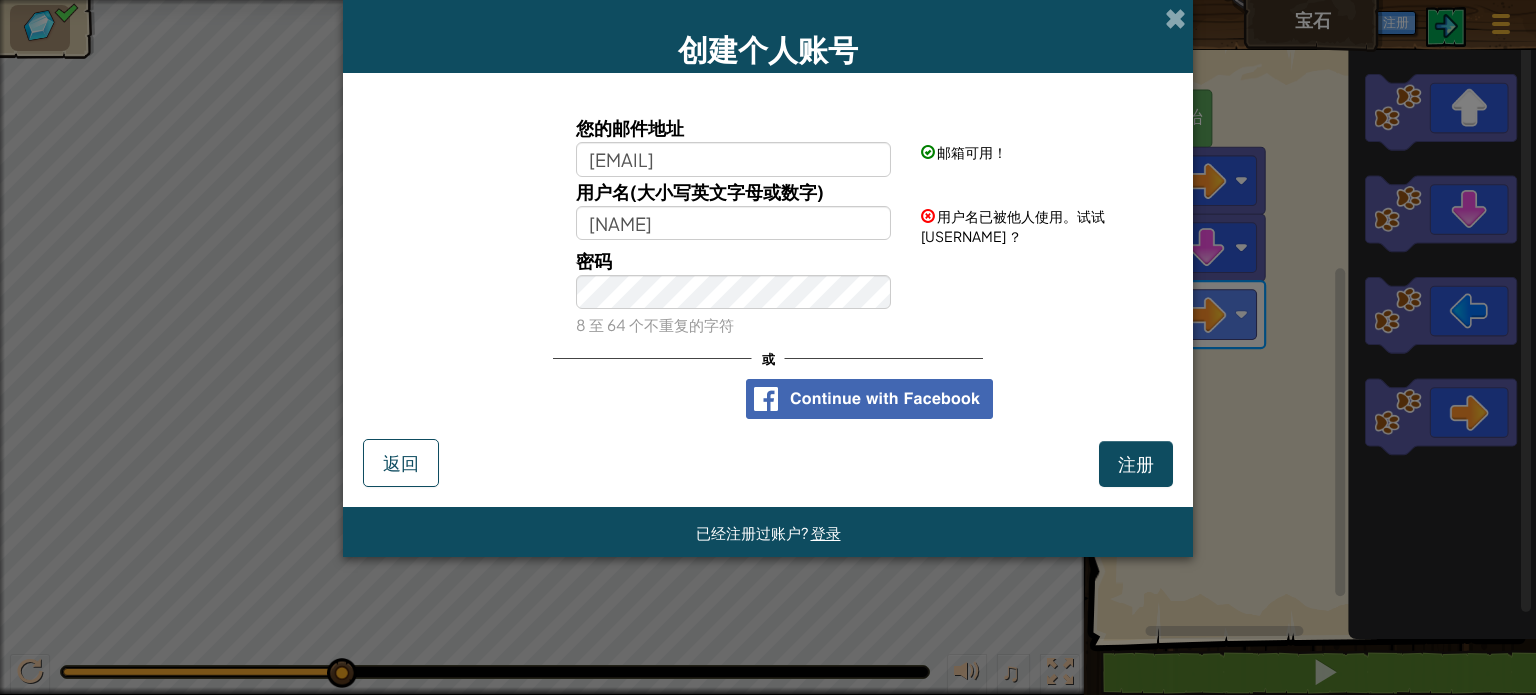 click on "用户名(大小写英文字母或数字) [USERNAME]   用户名已被他人使用。试试 [USERNAME] ？" at bounding box center (768, 211) 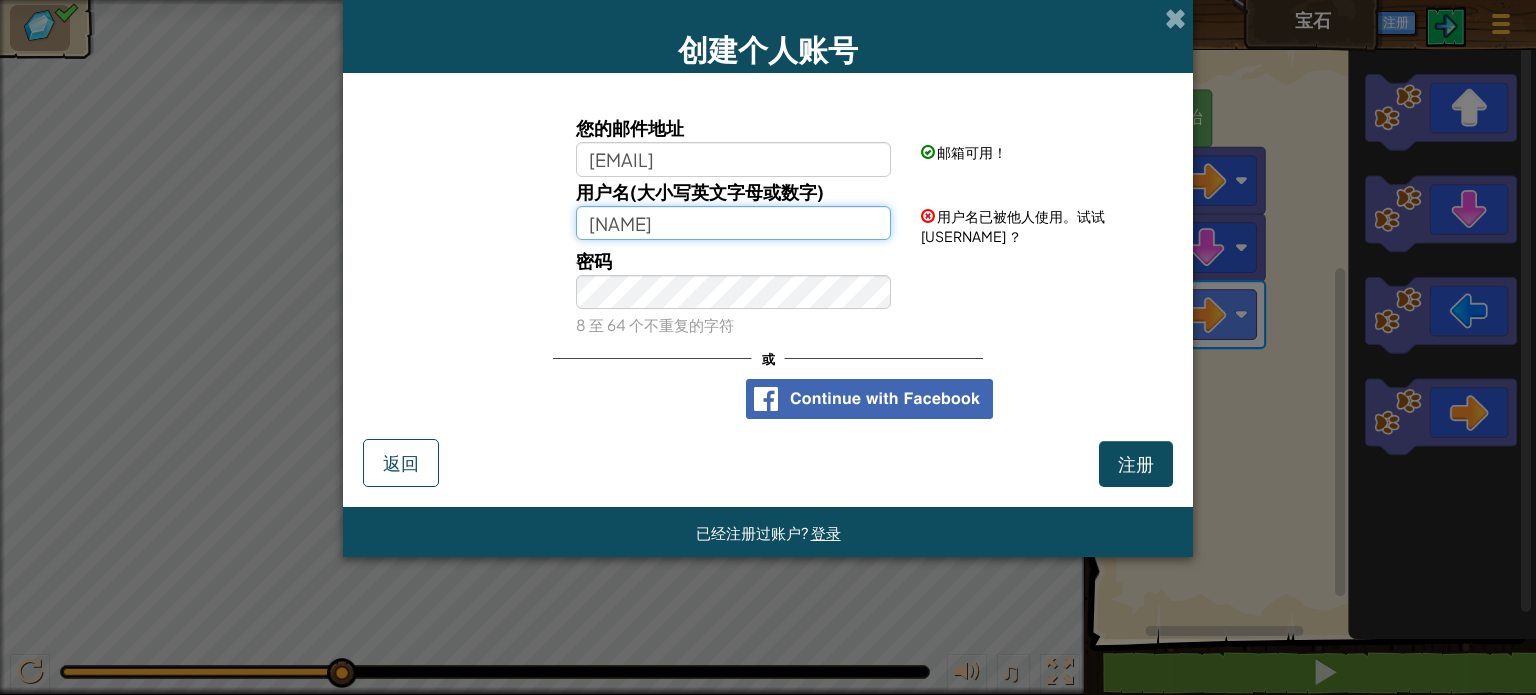 click on "[NAME]" at bounding box center [734, 223] 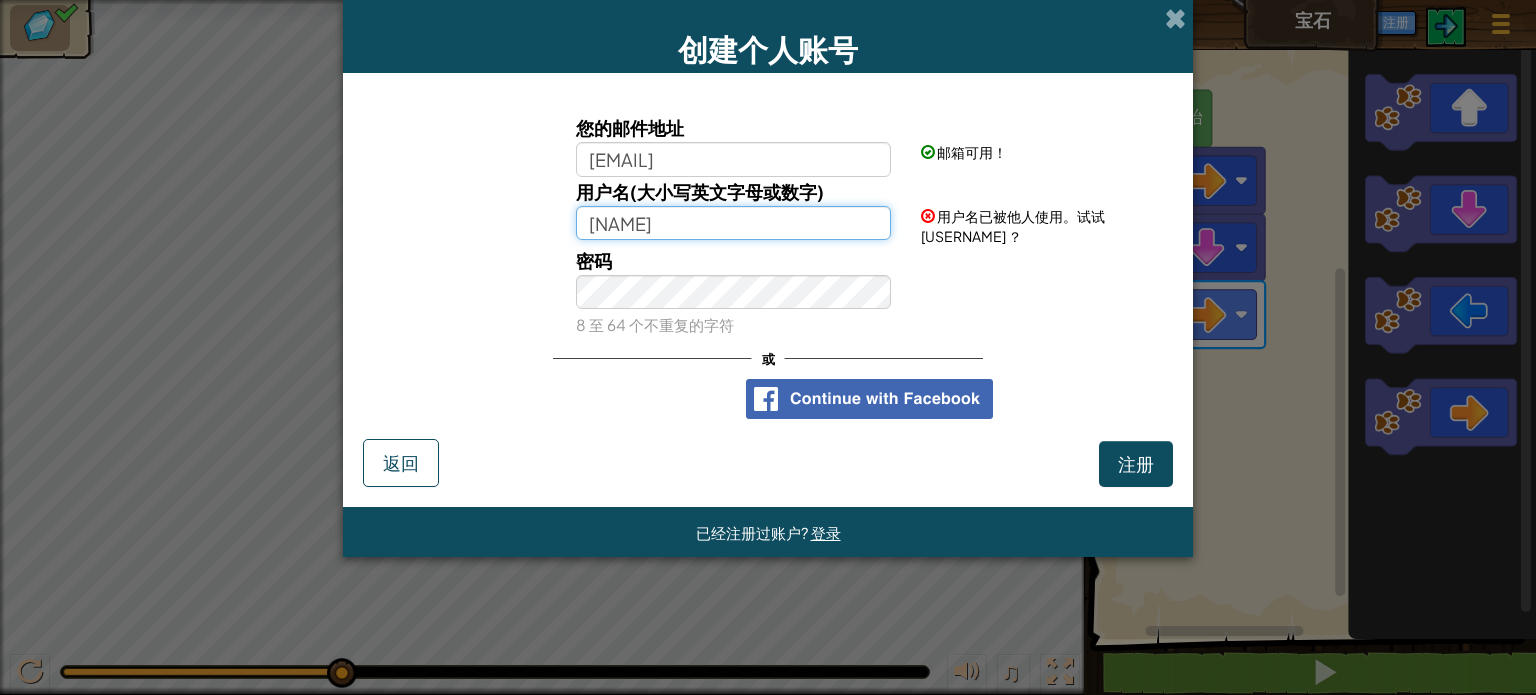 type on "R" 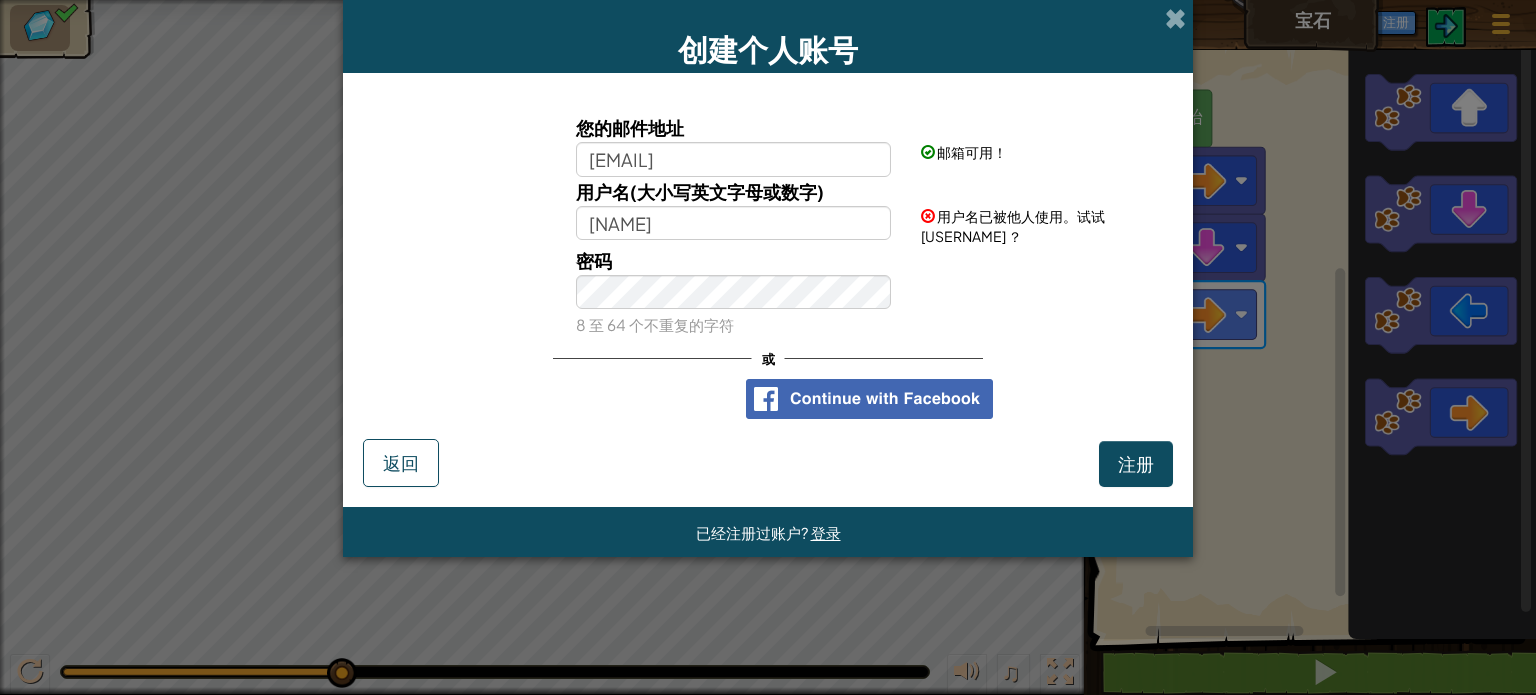 click on "密码 8 至 64 个不重复的字符" at bounding box center [768, 293] 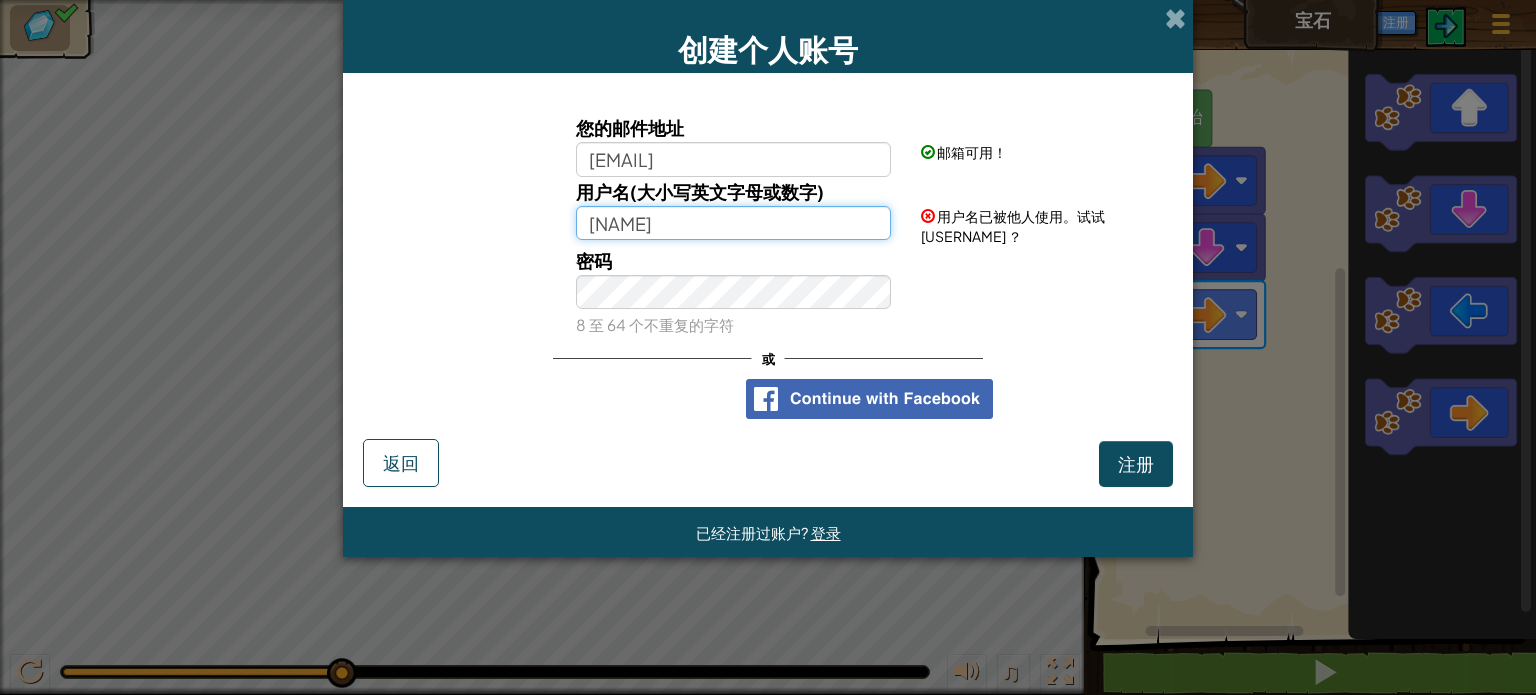 drag, startPoint x: 758, startPoint y: 226, endPoint x: 436, endPoint y: 213, distance: 322.26233 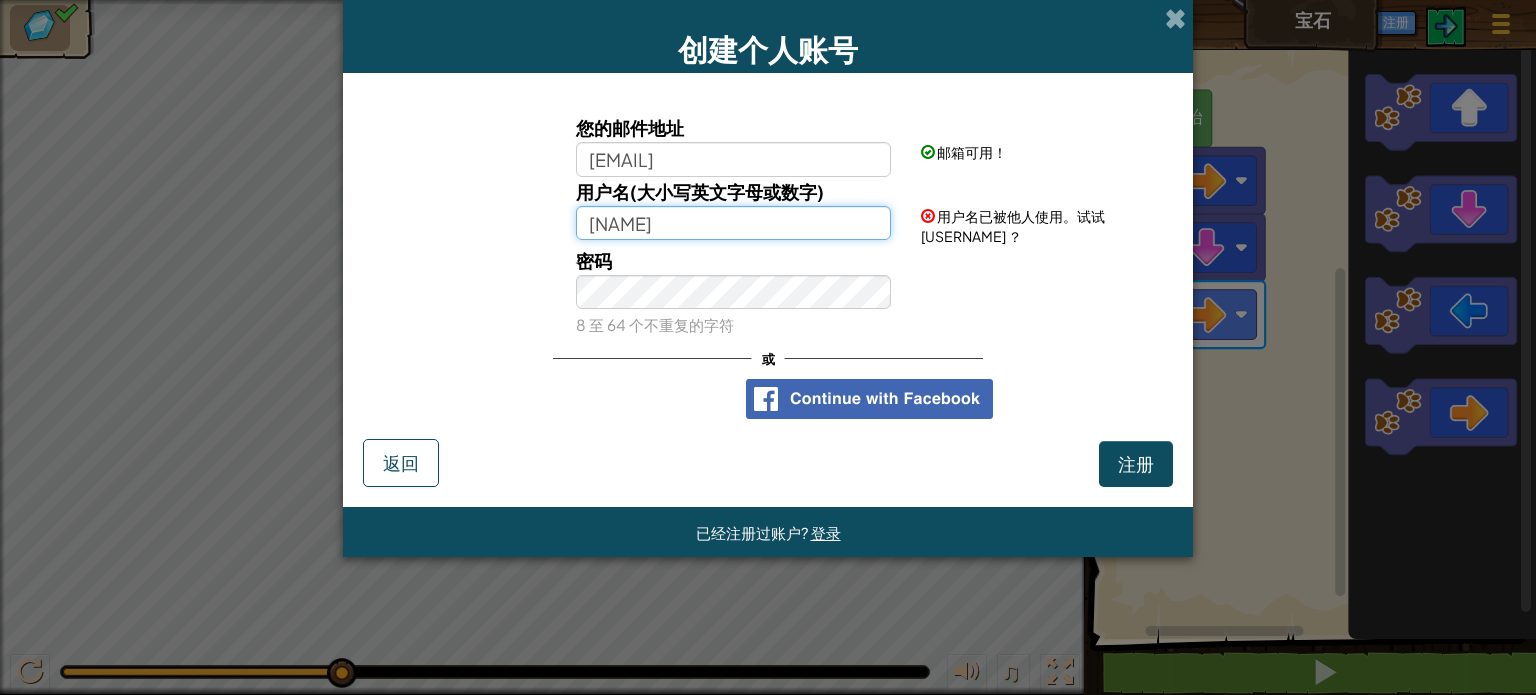 type on "[NAME]" 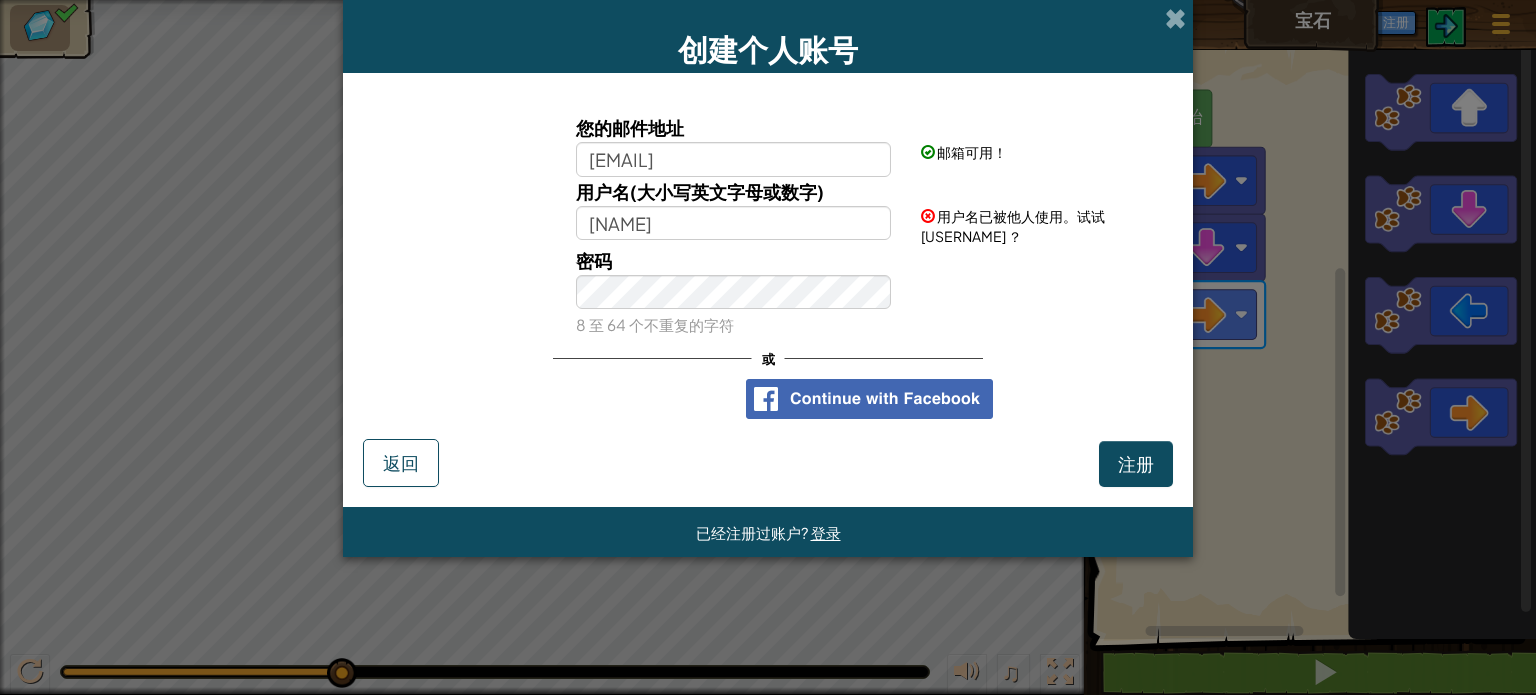 click on "密码 8 至 64 个不重复的字符" at bounding box center (768, 293) 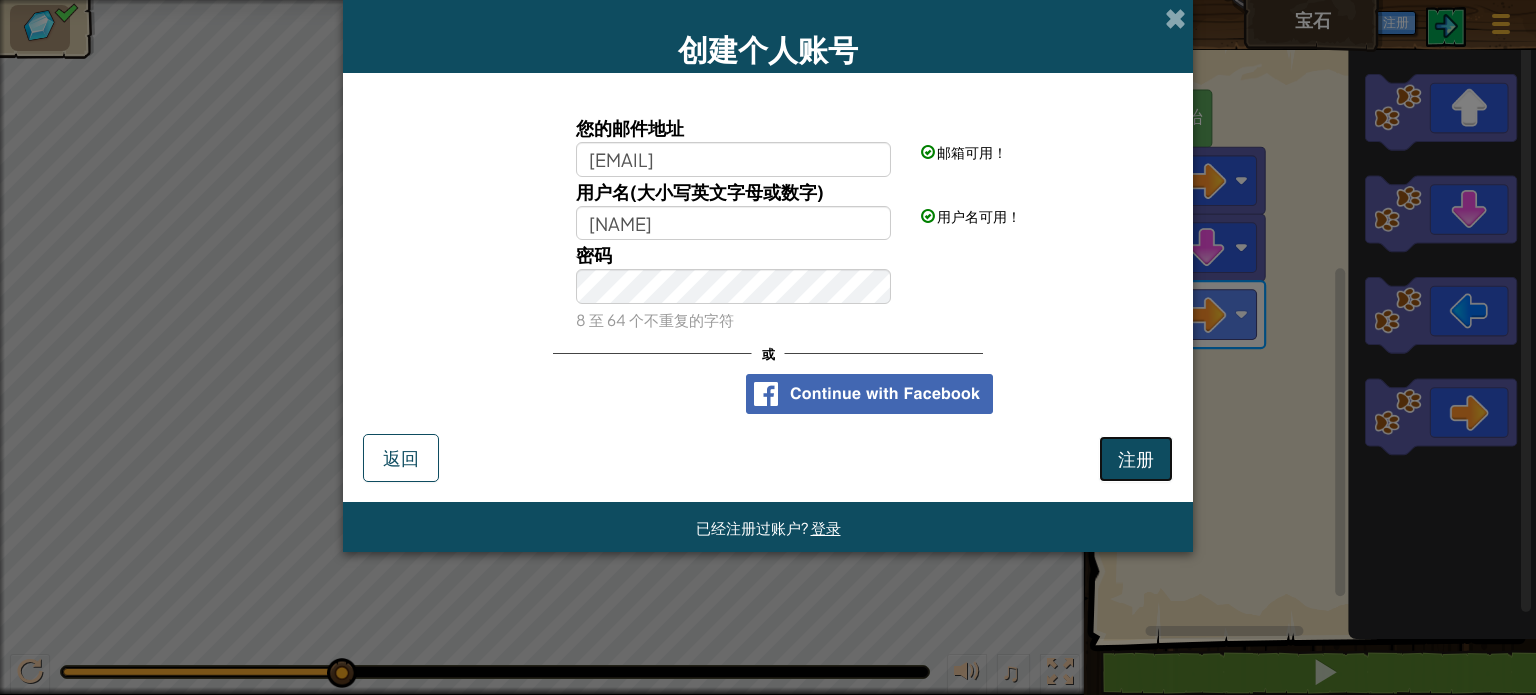 click on "注册" at bounding box center (1136, 459) 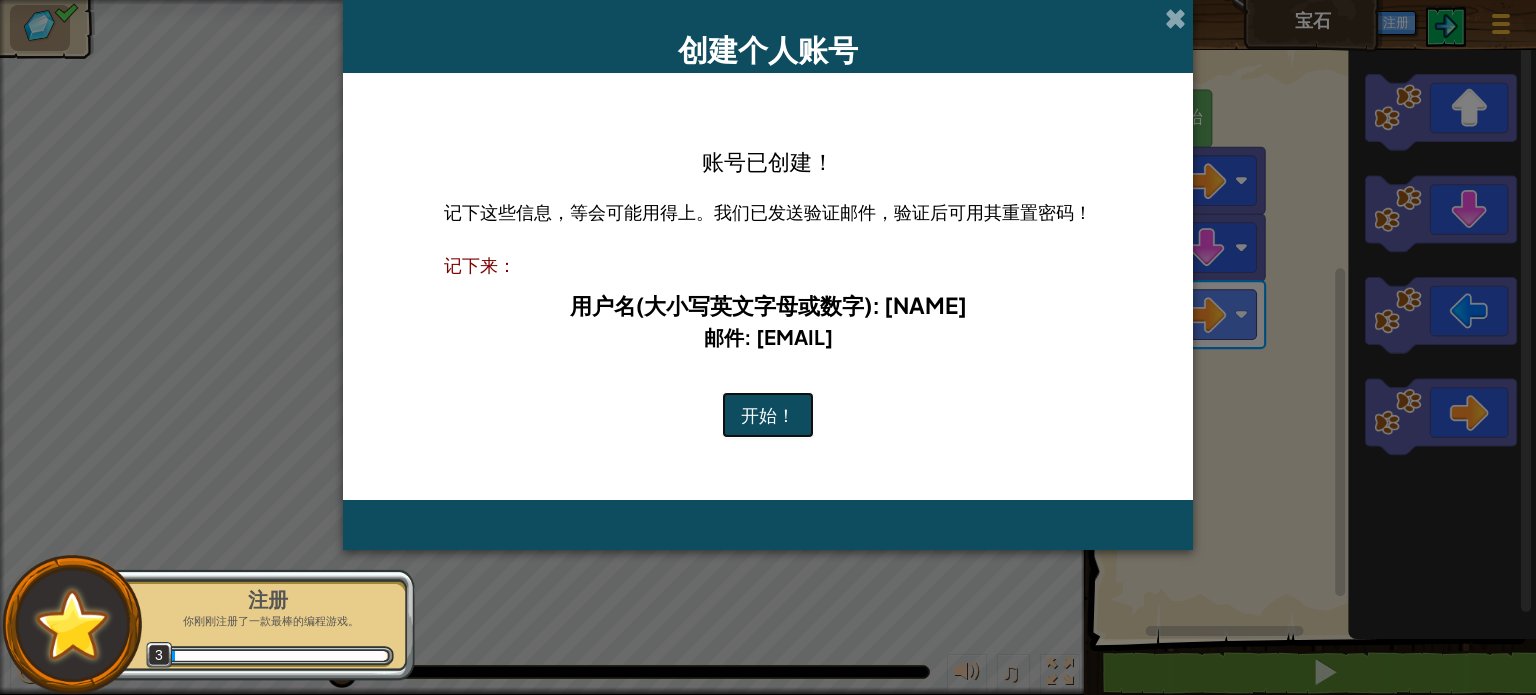 click on "开始！" at bounding box center (768, 415) 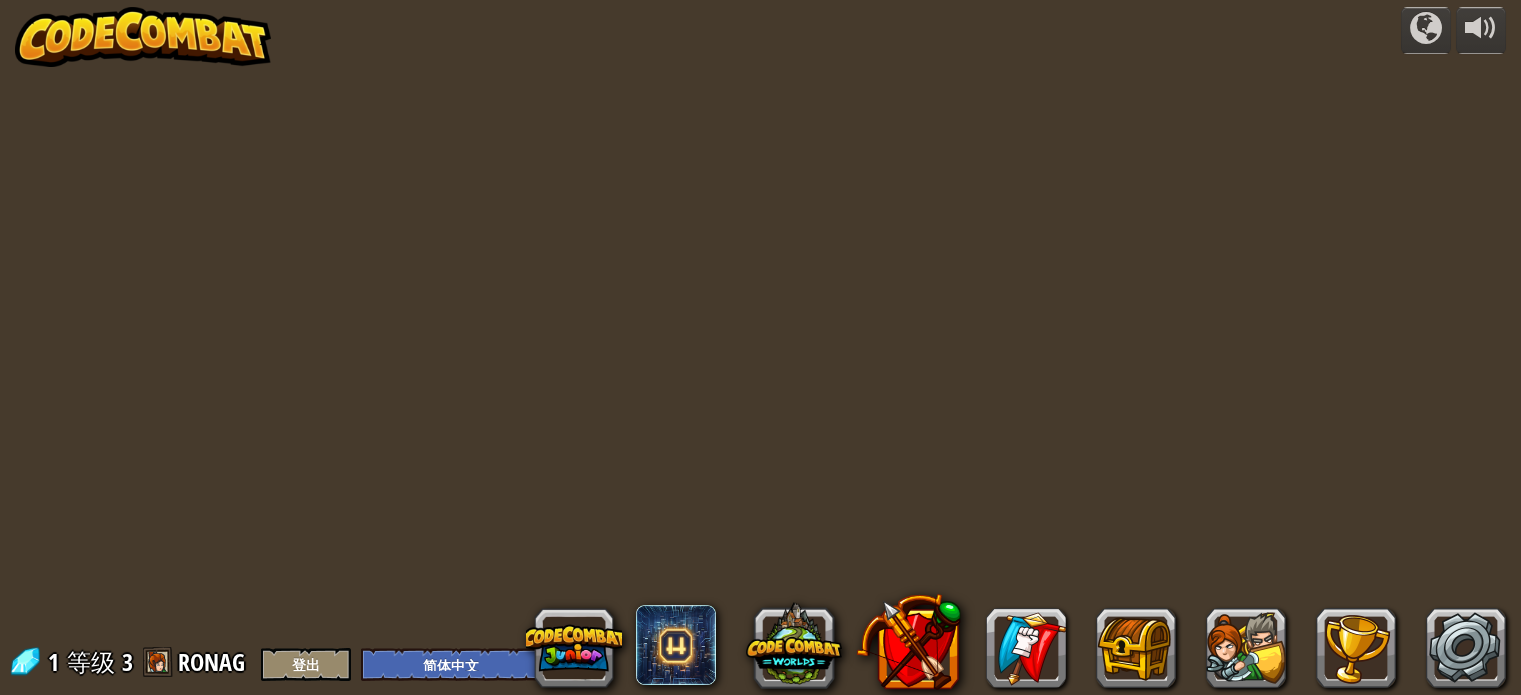 select on "zh-HANS" 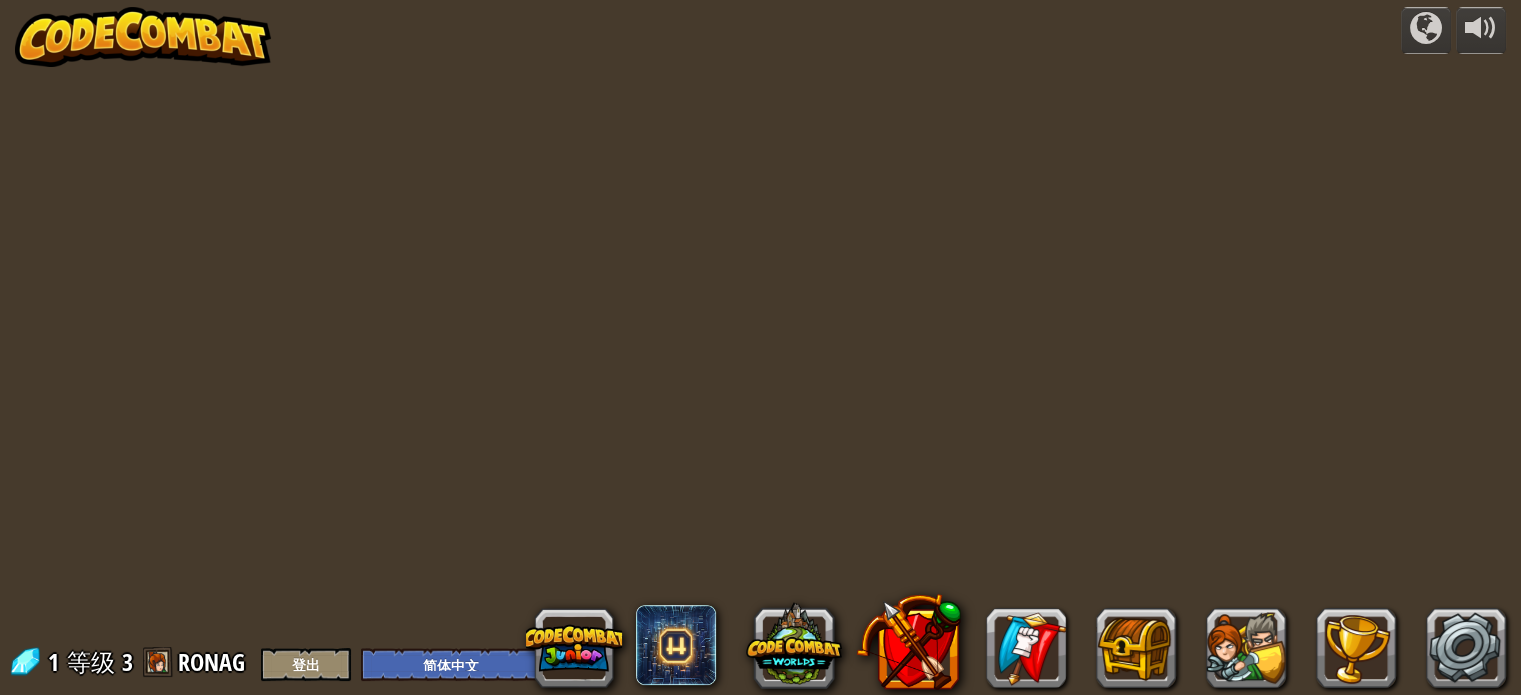 select on "zh-HANS" 